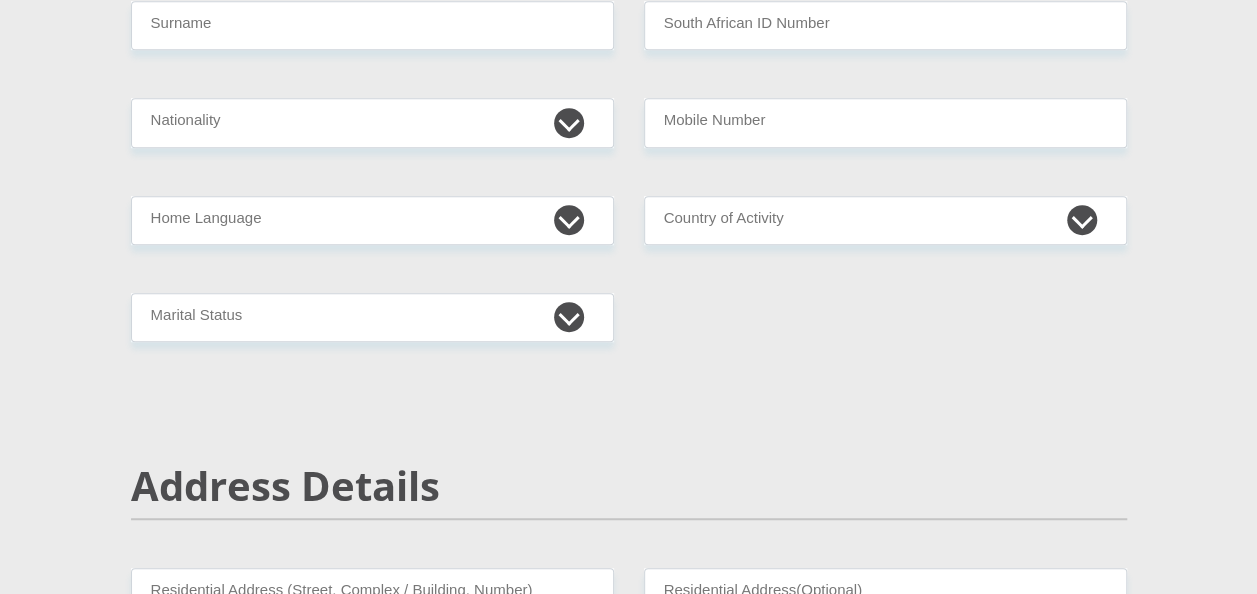 scroll, scrollTop: 0, scrollLeft: 0, axis: both 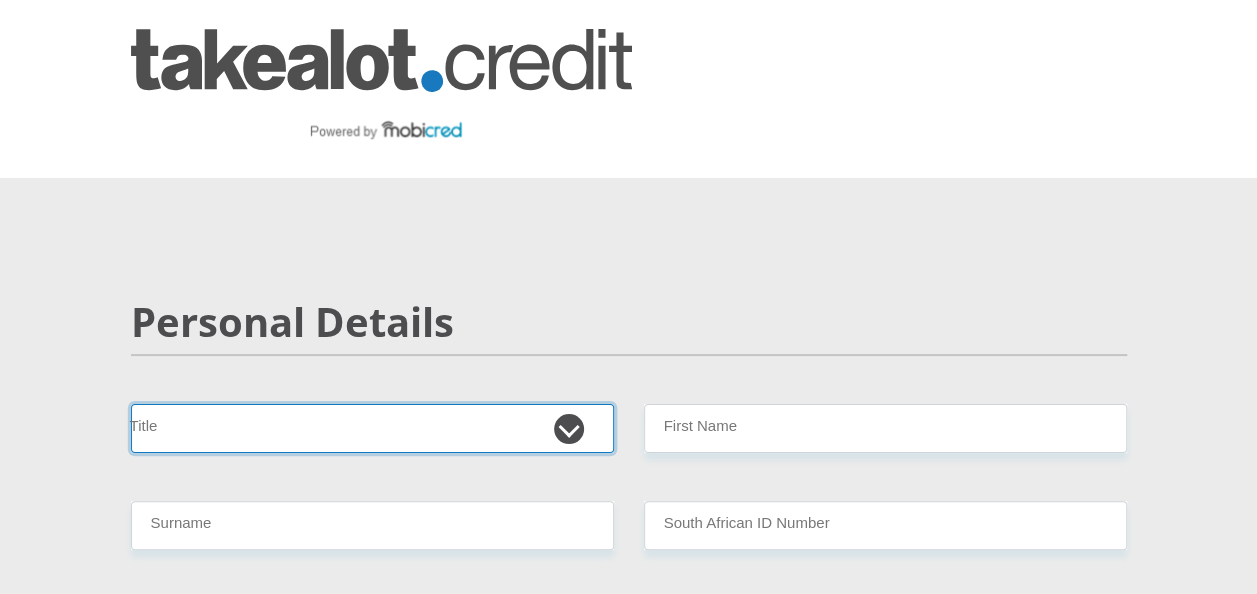 click on "Mr
Ms
Mrs
Dr
Other" at bounding box center (372, 428) 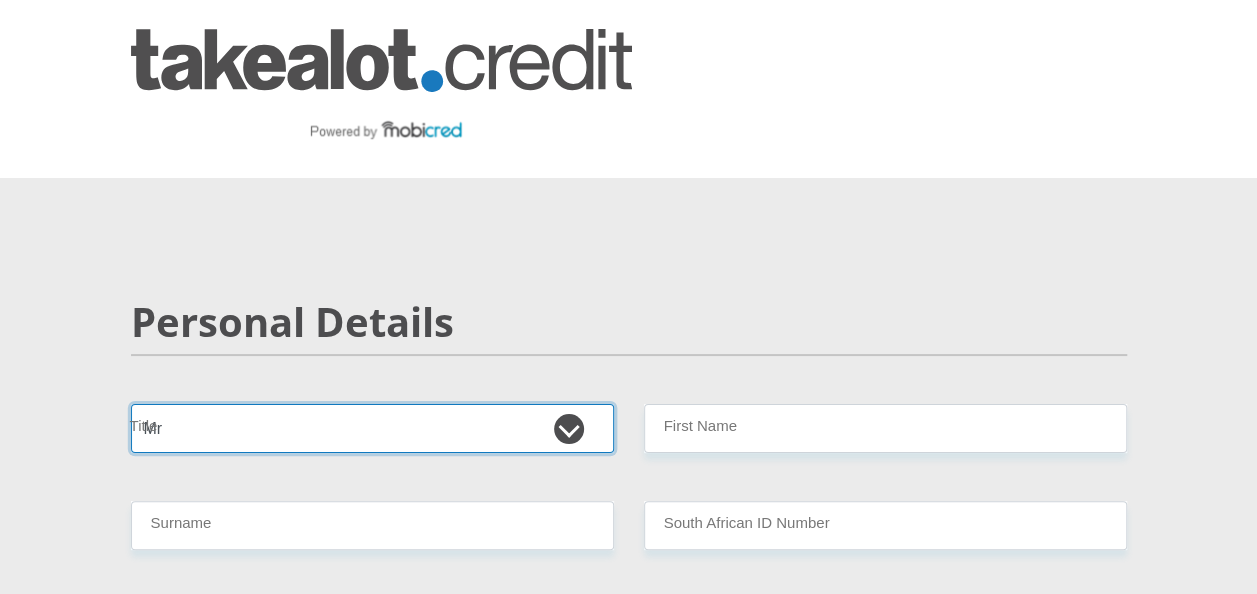 click on "Mr
Ms
Mrs
Dr
Other" at bounding box center (372, 428) 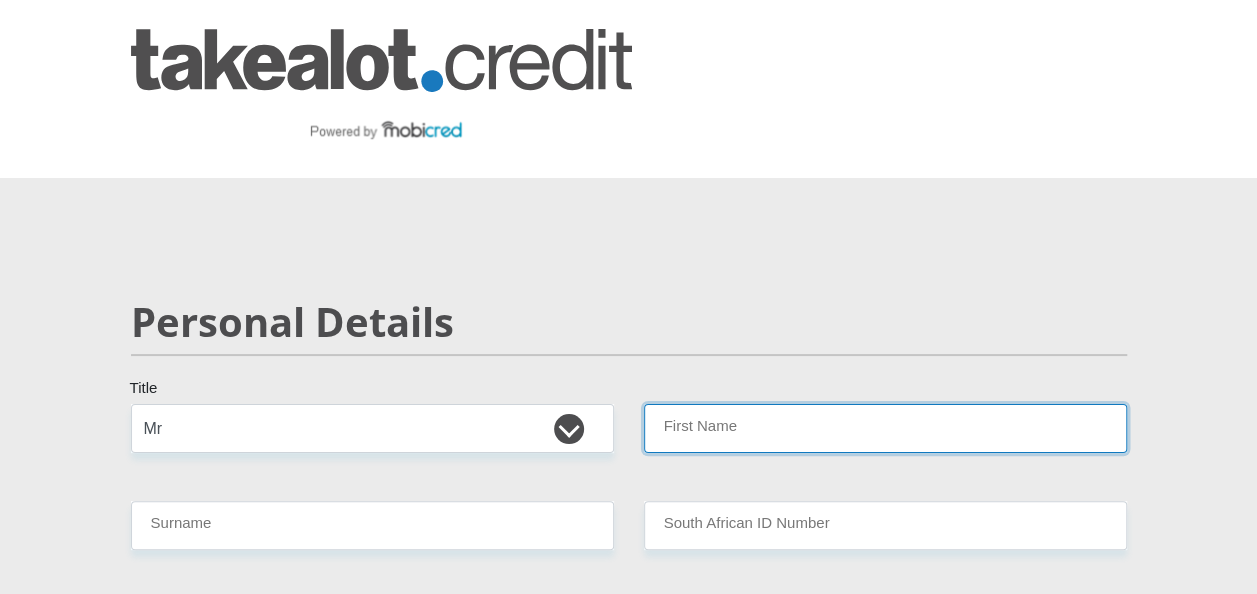 drag, startPoint x: 795, startPoint y: 436, endPoint x: 904, endPoint y: 406, distance: 113.053085 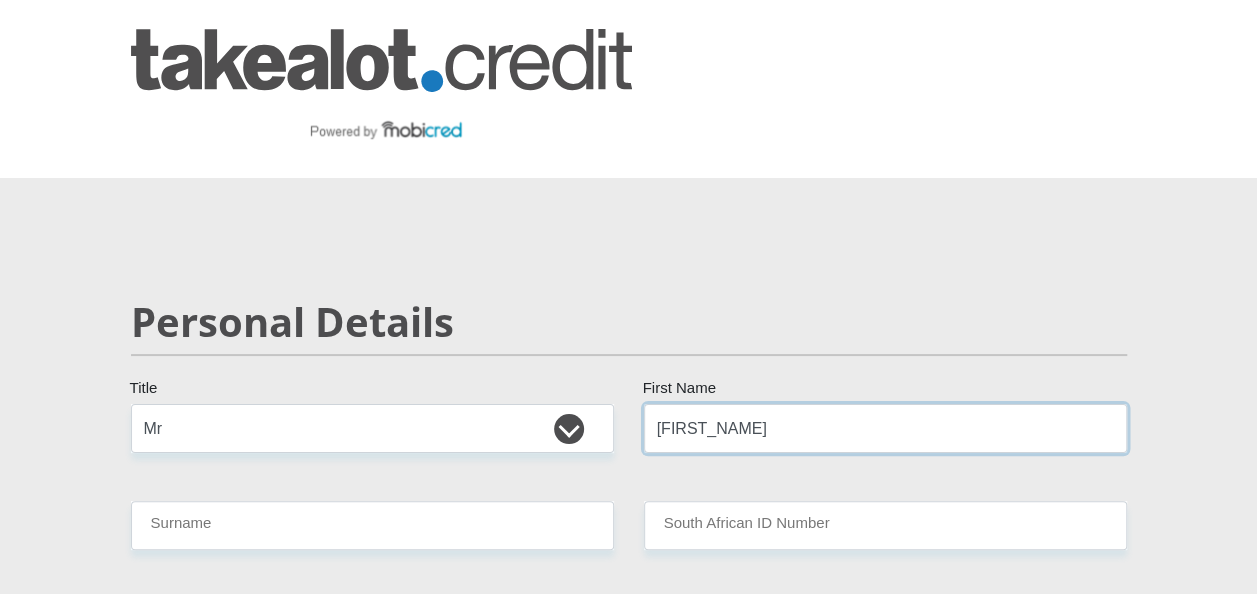 type on "[FIRST_NAME]" 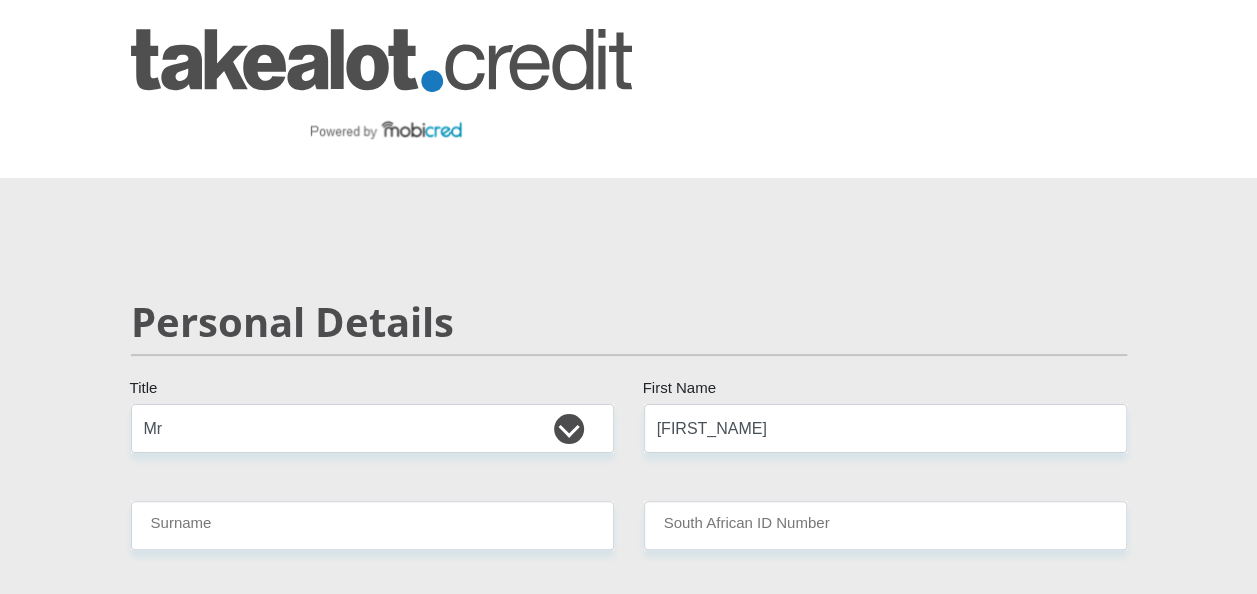 click on "Personal Details
Mr
Ms
Mrs
Dr
Other
Title
[FIRST_NAME]
First Name
Surname
South African ID Number
Please input valid ID number
South Africa
Afghanistan
Aland Islands
Albania
Algeria
America Samoa
American Virgin Islands
Andorra
Angola
Anguilla" at bounding box center (628, 3258) 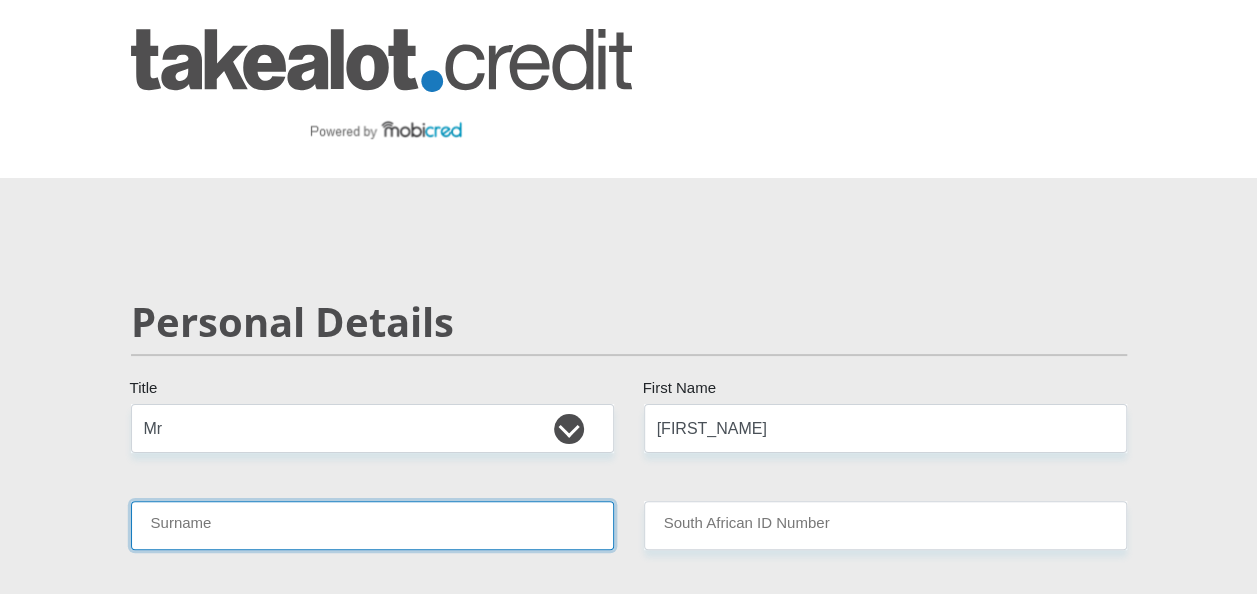 click on "Surname" at bounding box center (372, 525) 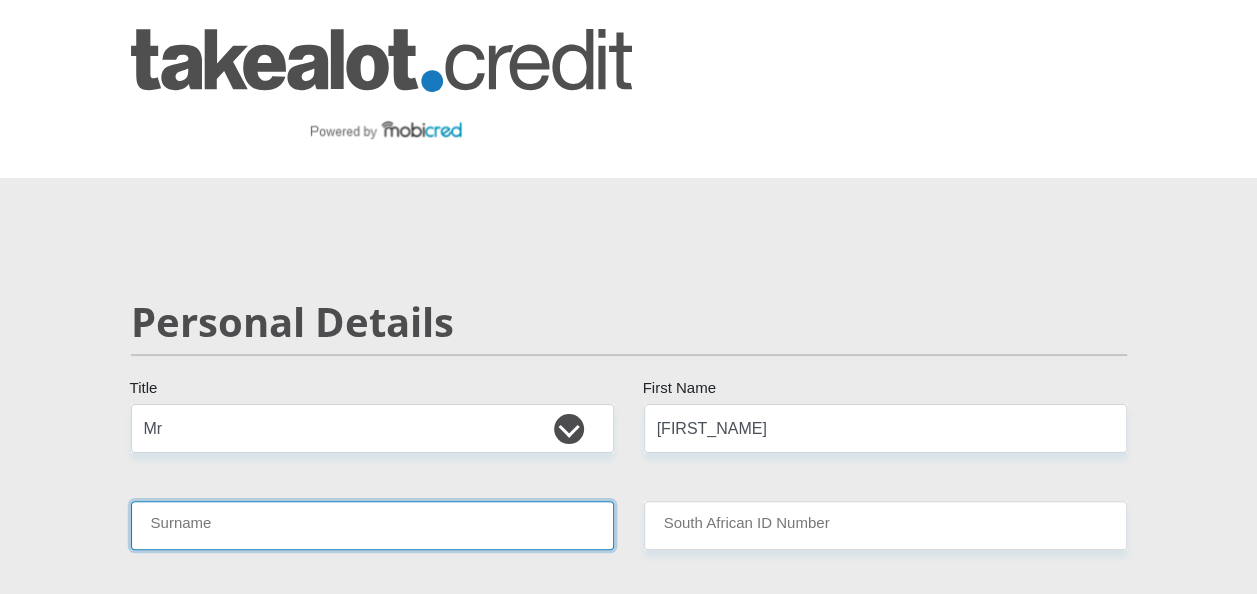 type on "[SURNAME]" 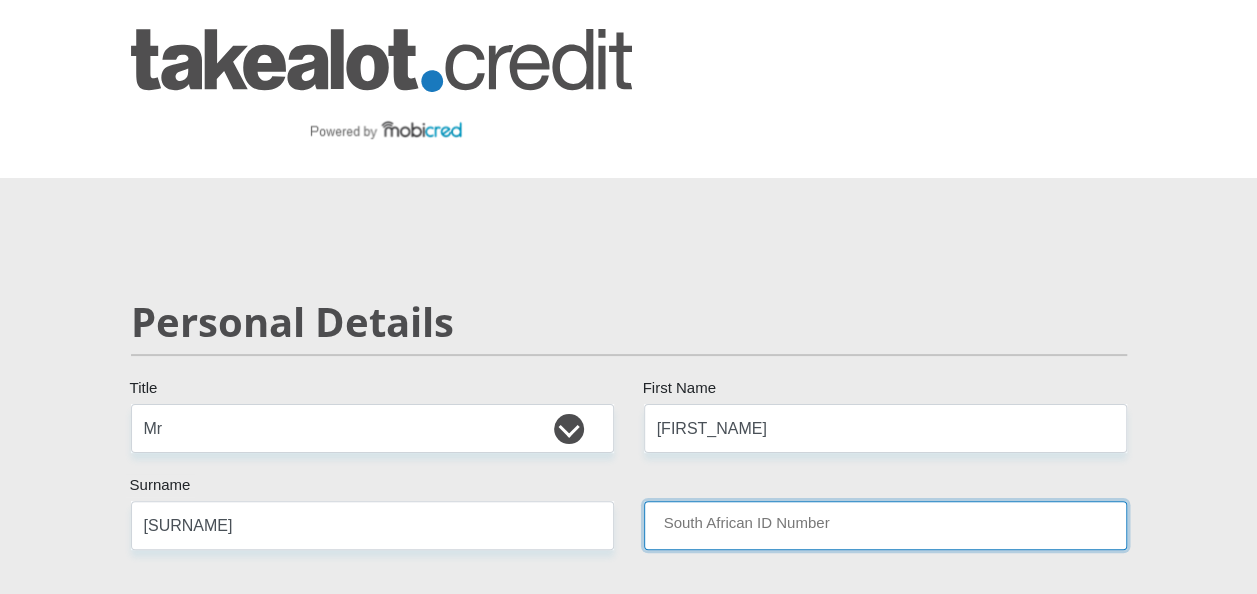 type on "[PRIVATE]" 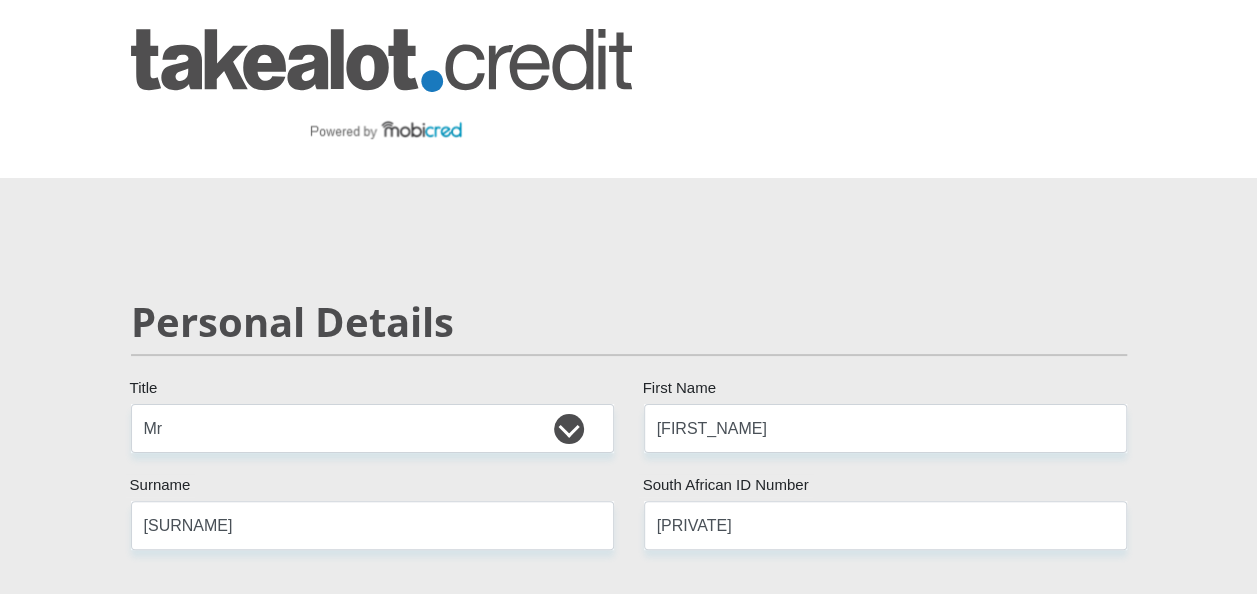 select on "ZAF" 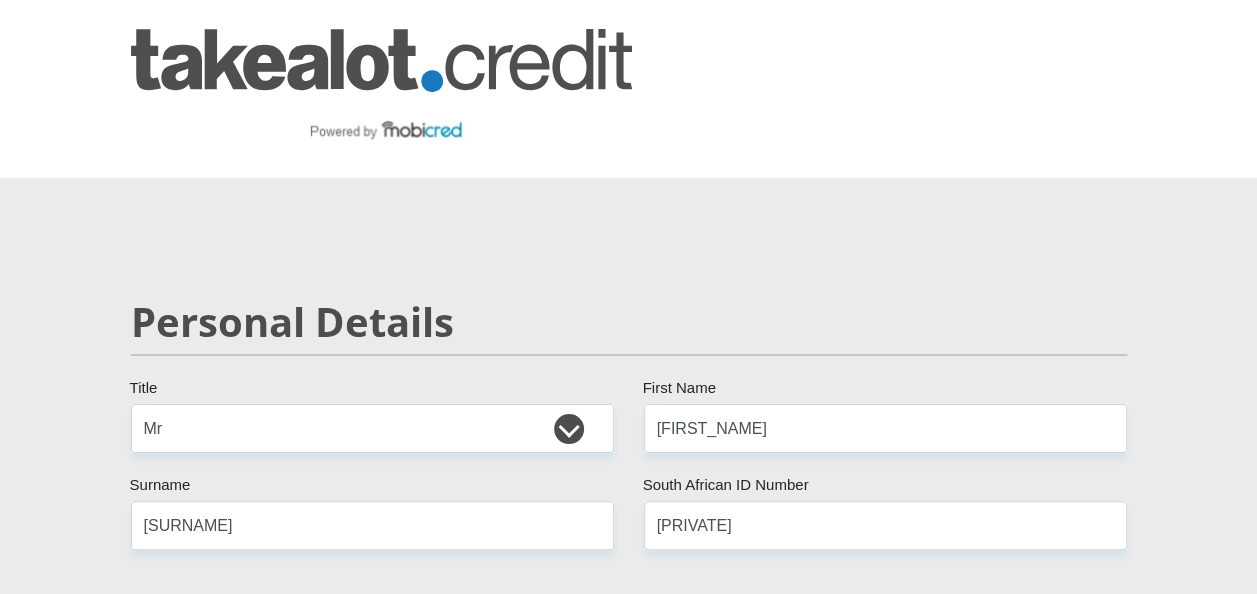 type on "[PHONE]" 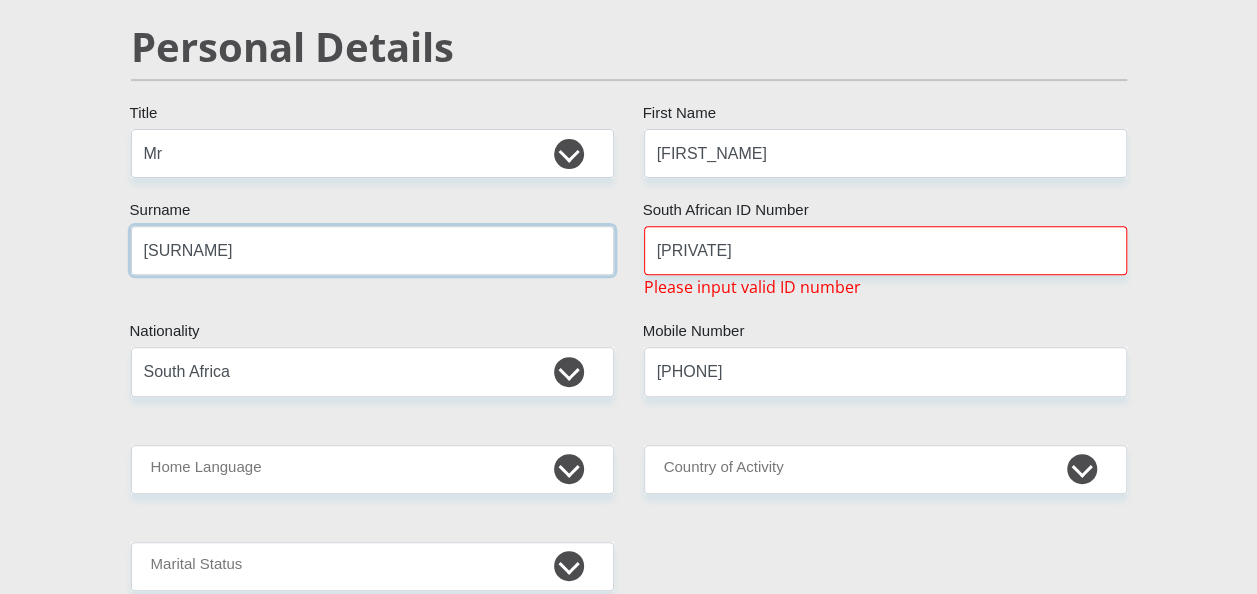 scroll, scrollTop: 300, scrollLeft: 0, axis: vertical 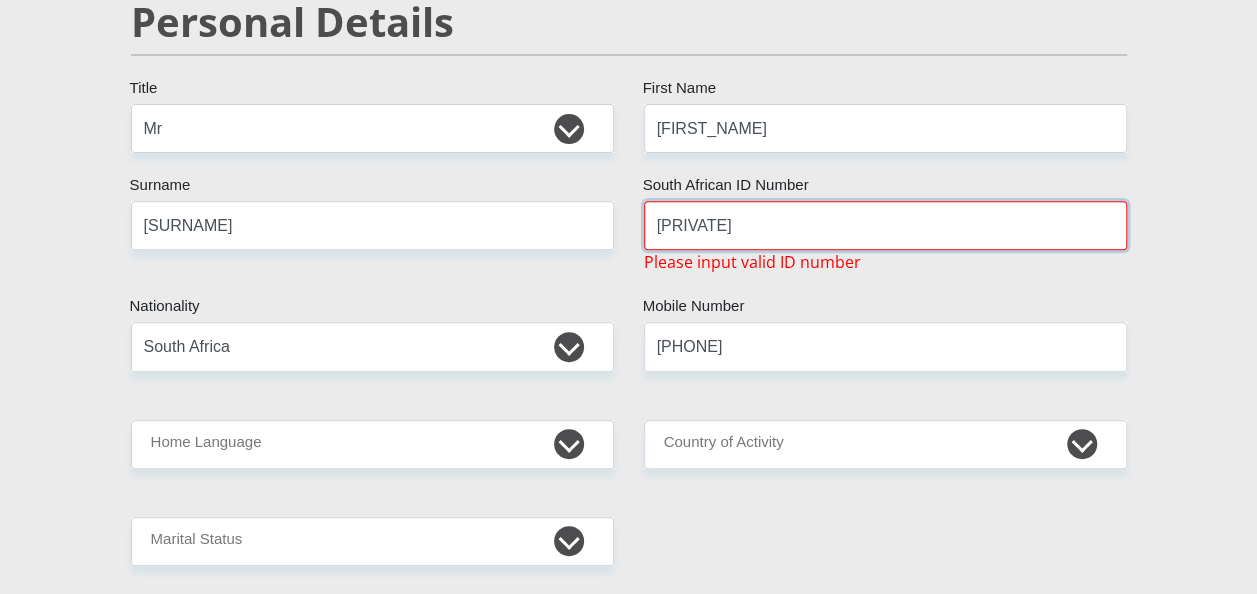 click on "[PRIVATE]" at bounding box center [885, 225] 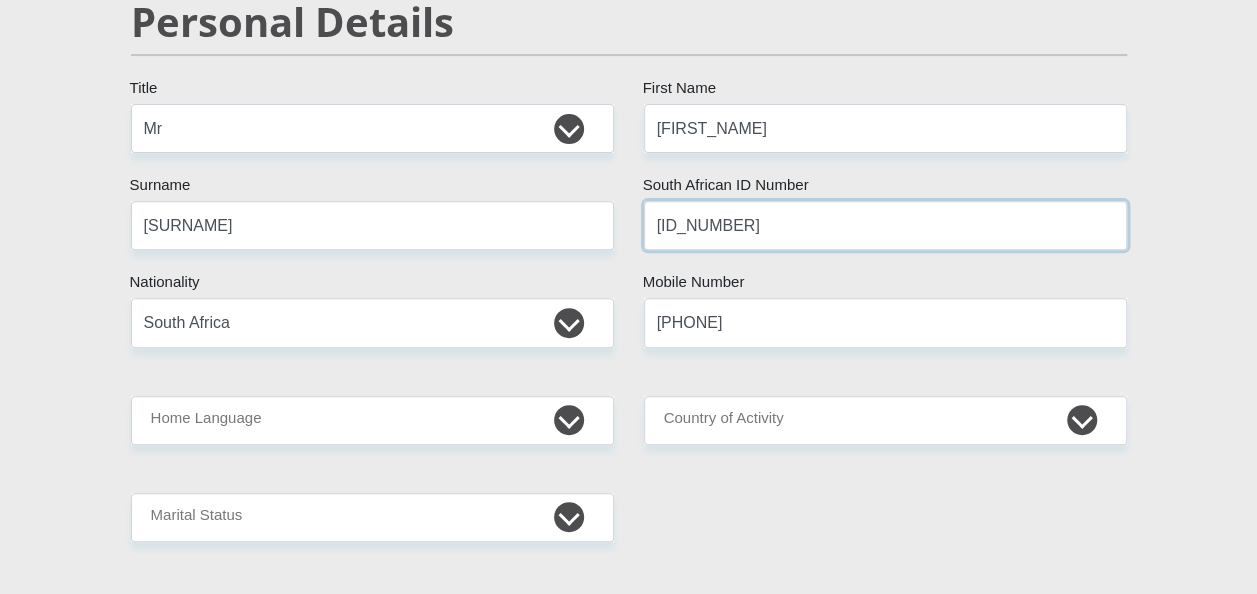 type on "[ID_NUMBER]" 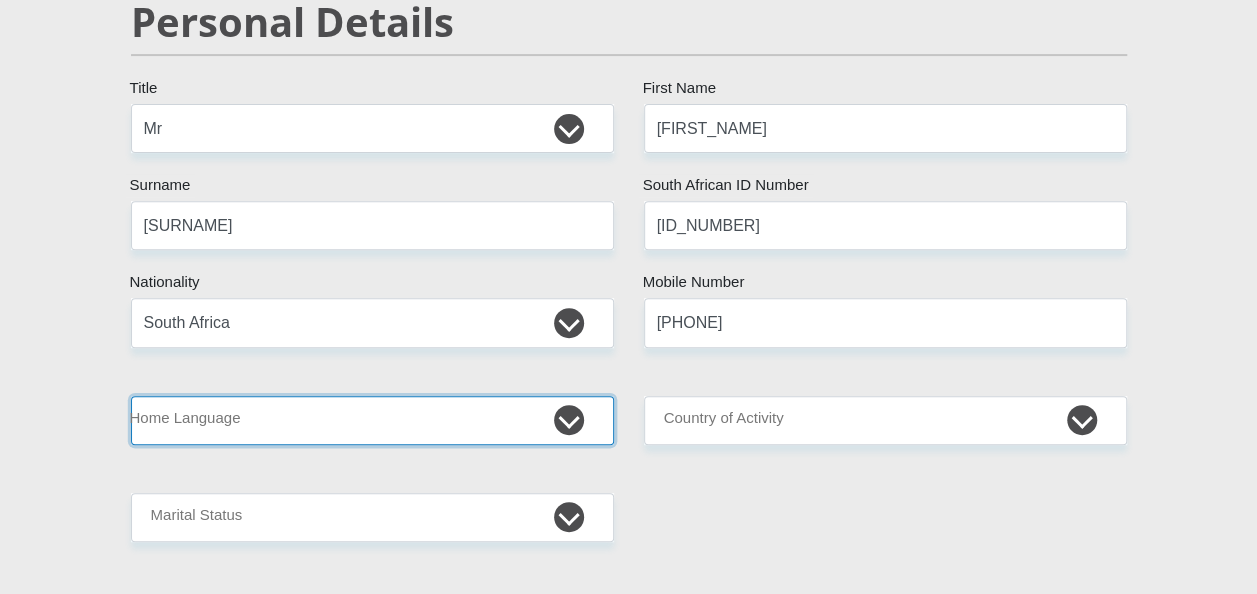 click on "Afrikaans
English
Sepedi
South Ndebele
Southern Sotho
Swati
Tsonga
Tswana
Venda
Xhosa
Zulu
Other" at bounding box center [372, 420] 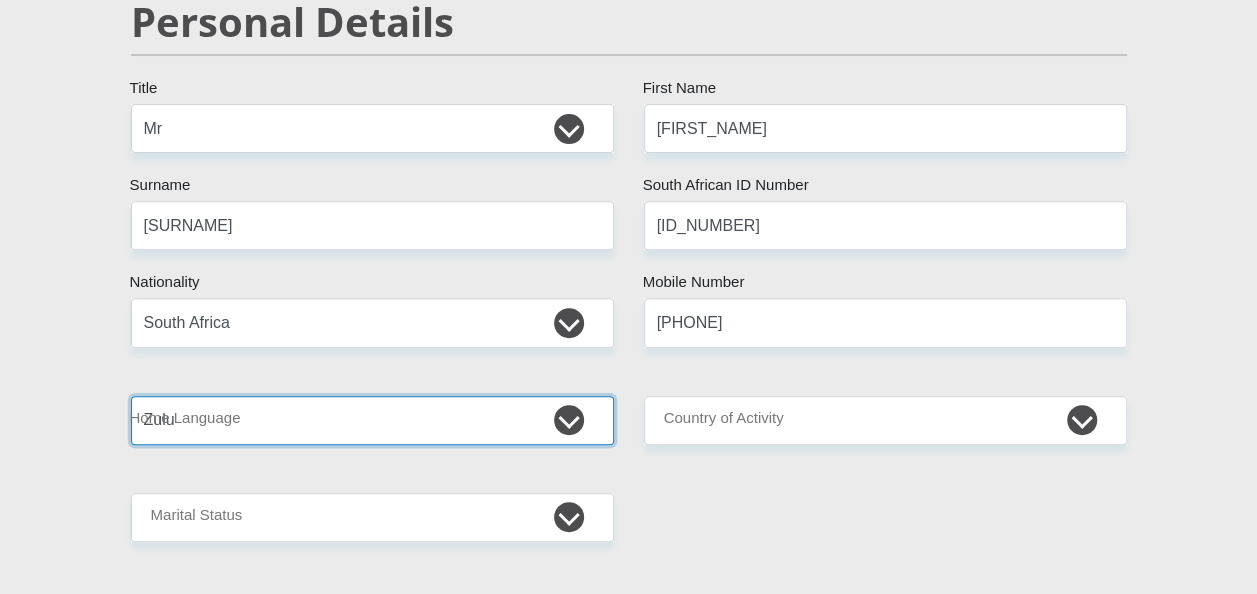 click on "Afrikaans
English
Sepedi
South Ndebele
Southern Sotho
Swati
Tsonga
Tswana
Venda
Xhosa
Zulu
Other" at bounding box center [372, 420] 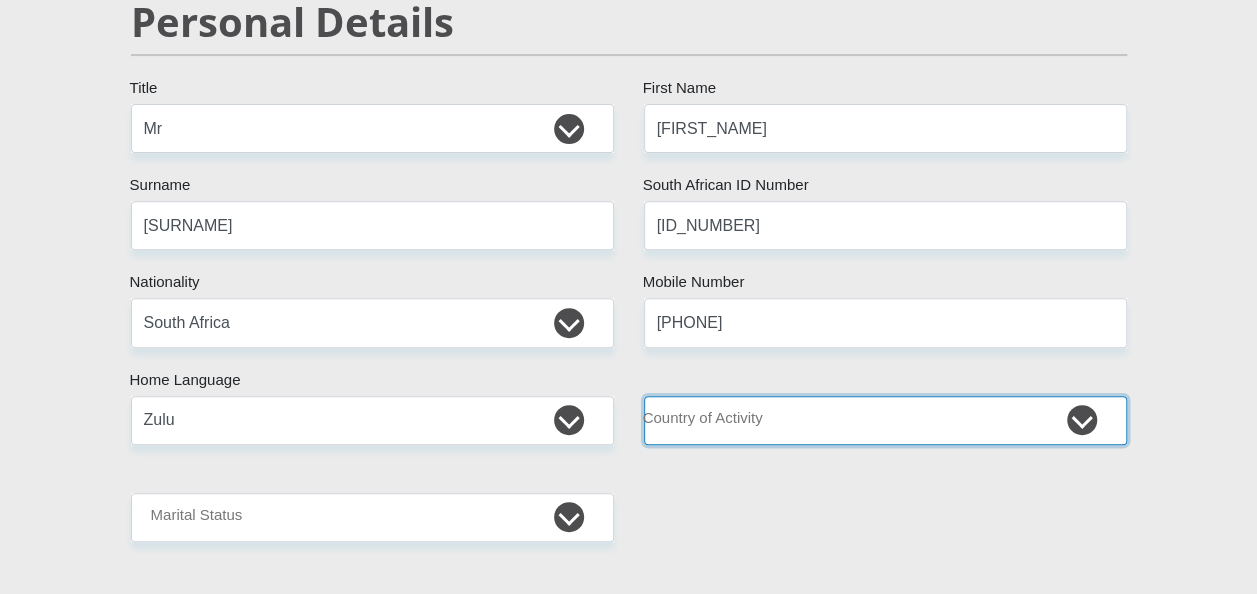 click on "South Africa
Afghanistan
Aland Islands
Albania
Algeria
America Samoa
American Virgin Islands
Andorra
Angola
Anguilla
Antarctica
Antigua and Barbuda
Argentina
Armenia
Aruba
Ascension Island
Australia
Austria
Azerbaijan
Chad" at bounding box center (885, 420) 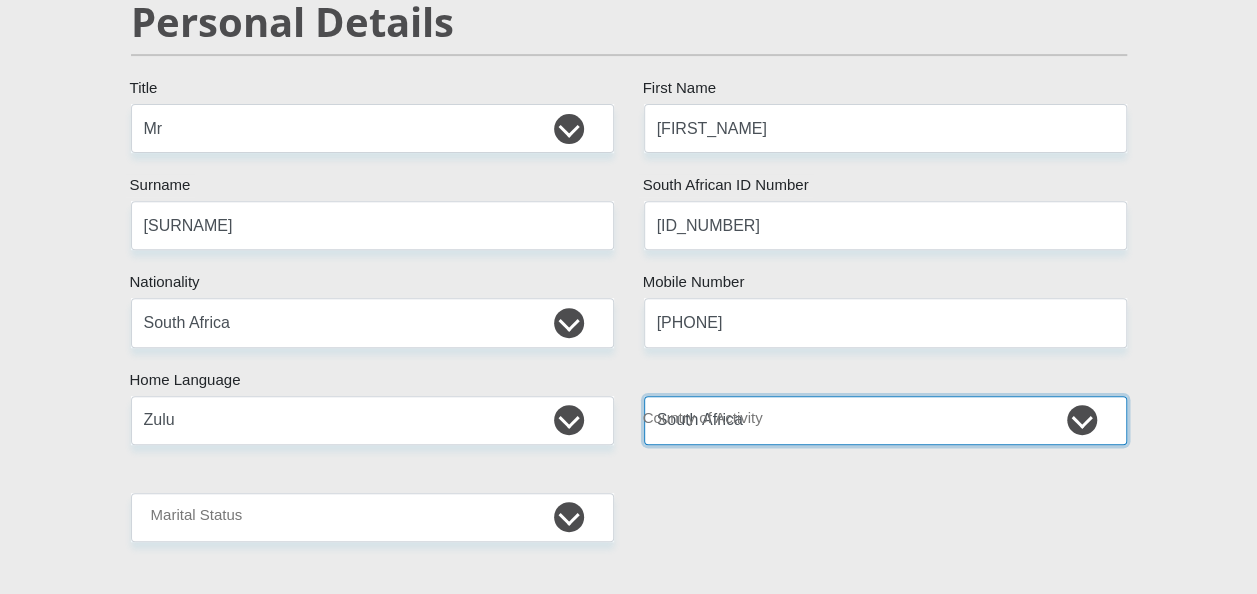 click on "South Africa
Afghanistan
Aland Islands
Albania
Algeria
America Samoa
American Virgin Islands
Andorra
Angola
Anguilla
Antarctica
Antigua and Barbuda
Argentina
Armenia
Aruba
Ascension Island
Australia
Austria
Azerbaijan
Chad" at bounding box center [885, 420] 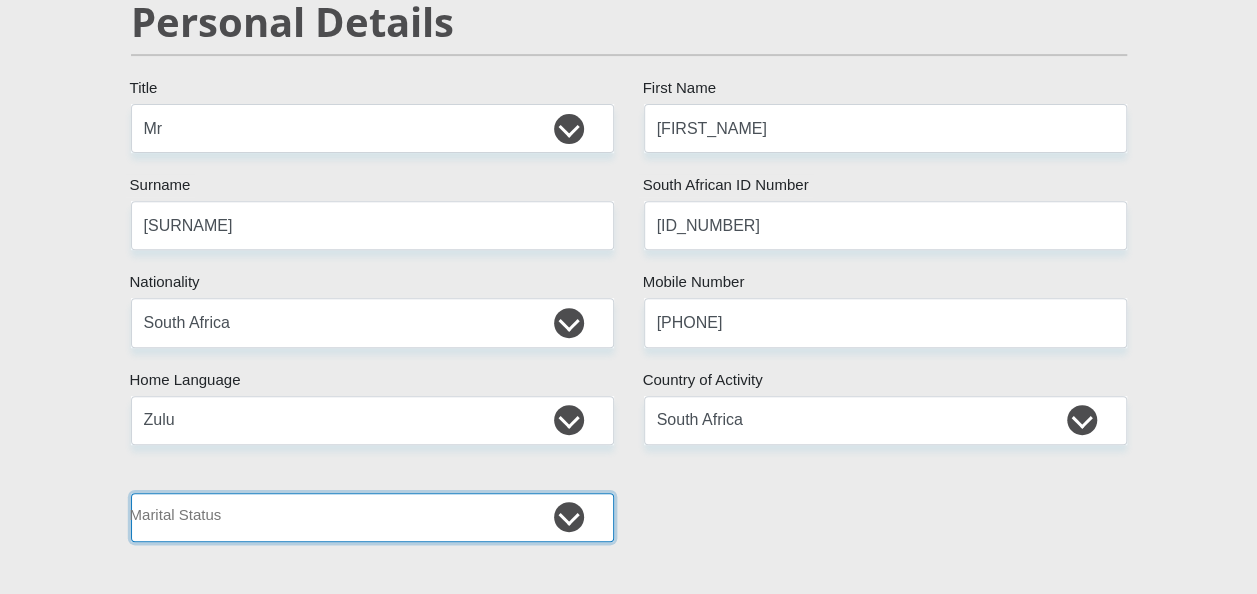 click on "Married ANC
Single
Divorced
Widowed
Married COP or Customary Law" at bounding box center (372, 517) 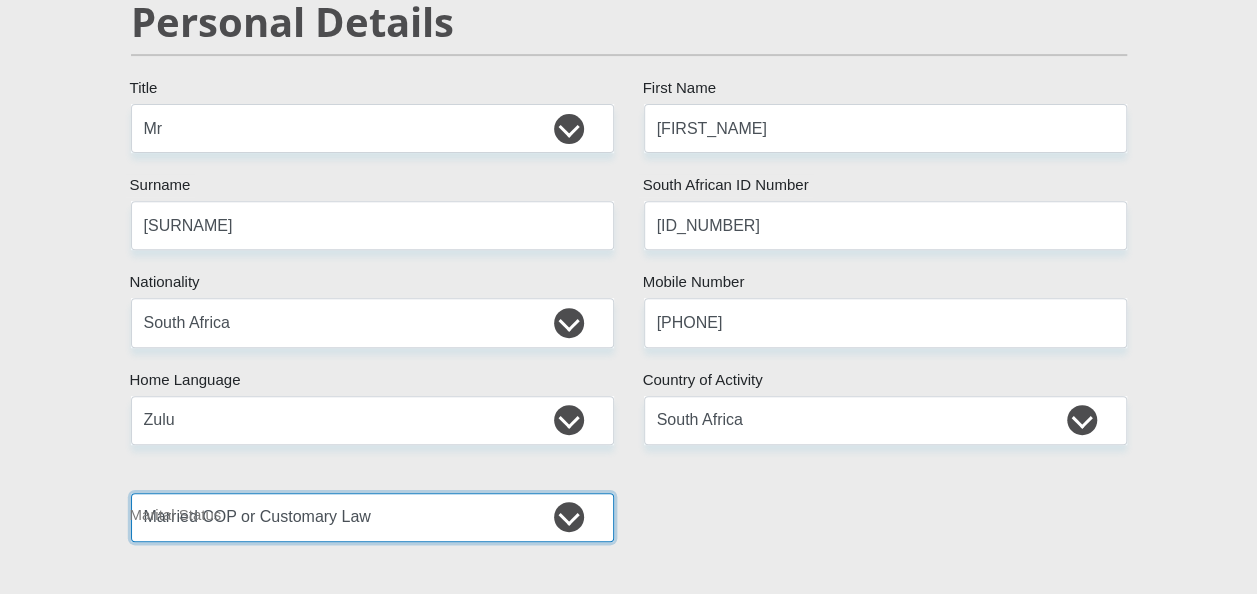 click on "Married ANC
Single
Divorced
Widowed
Married COP or Customary Law" at bounding box center [372, 517] 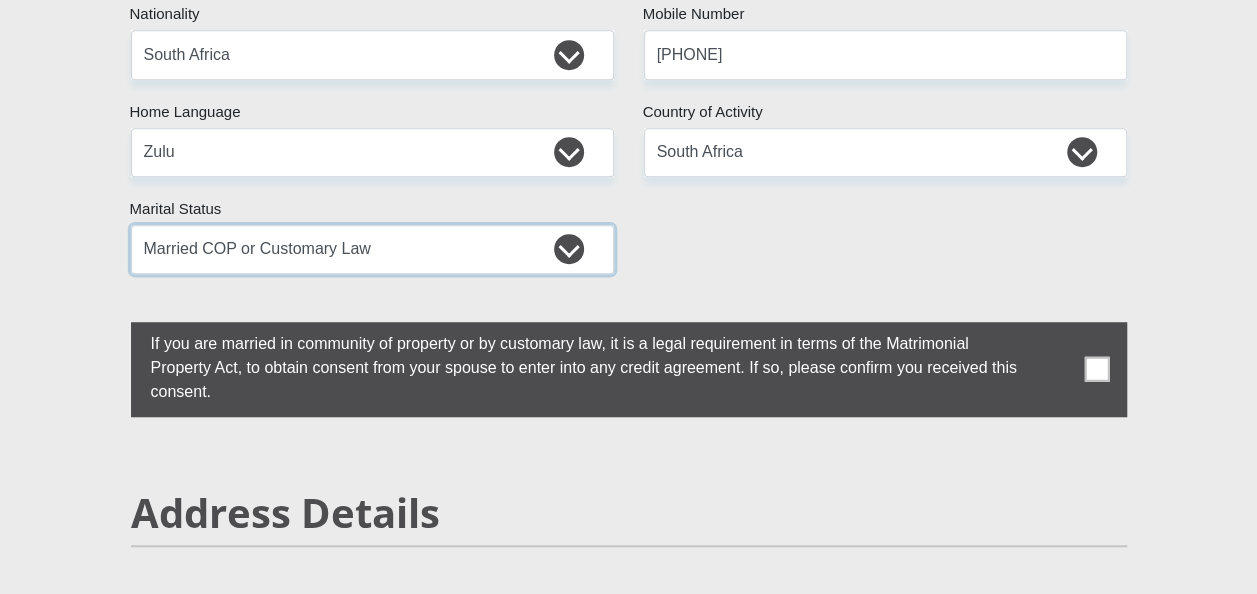 scroll, scrollTop: 600, scrollLeft: 0, axis: vertical 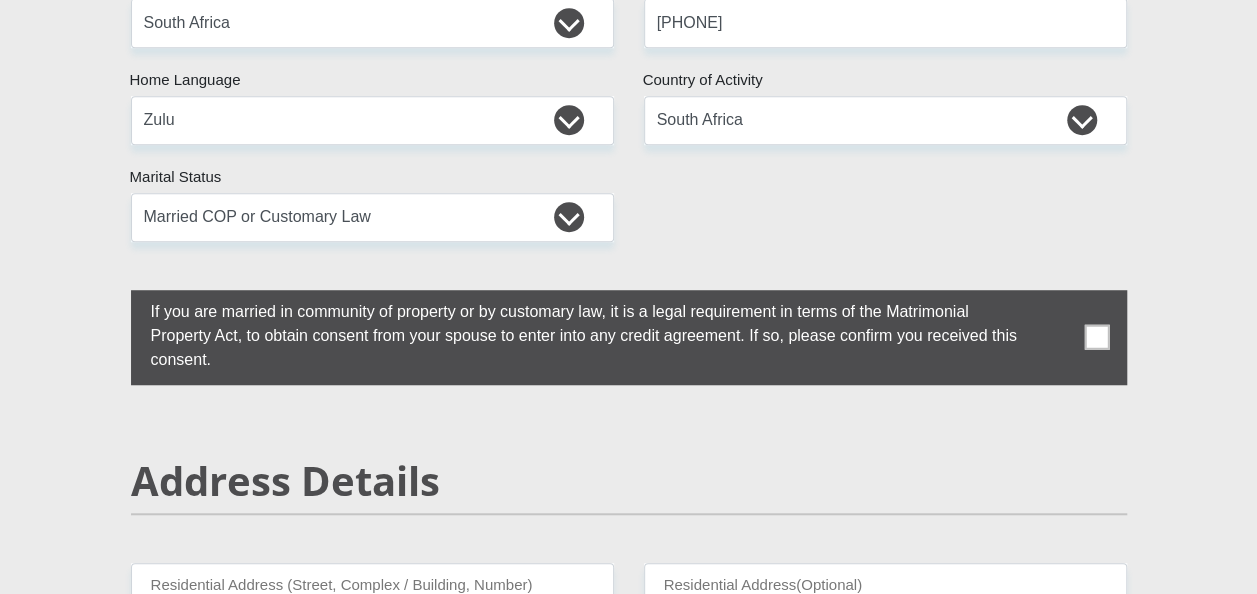 click at bounding box center (1096, 337) 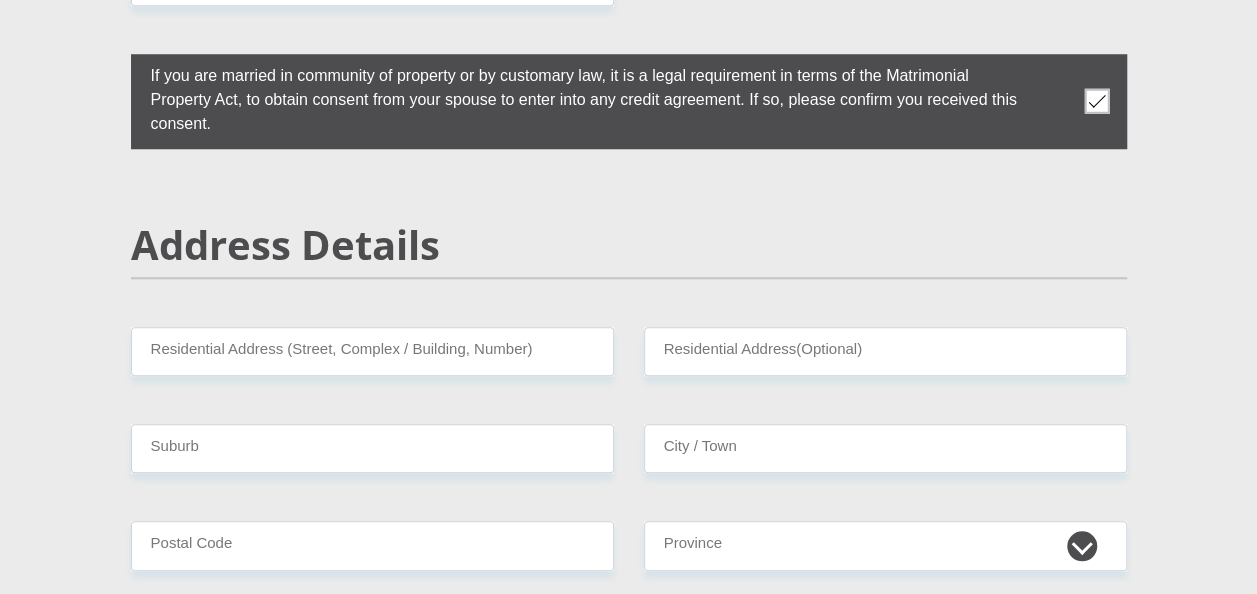 scroll, scrollTop: 900, scrollLeft: 0, axis: vertical 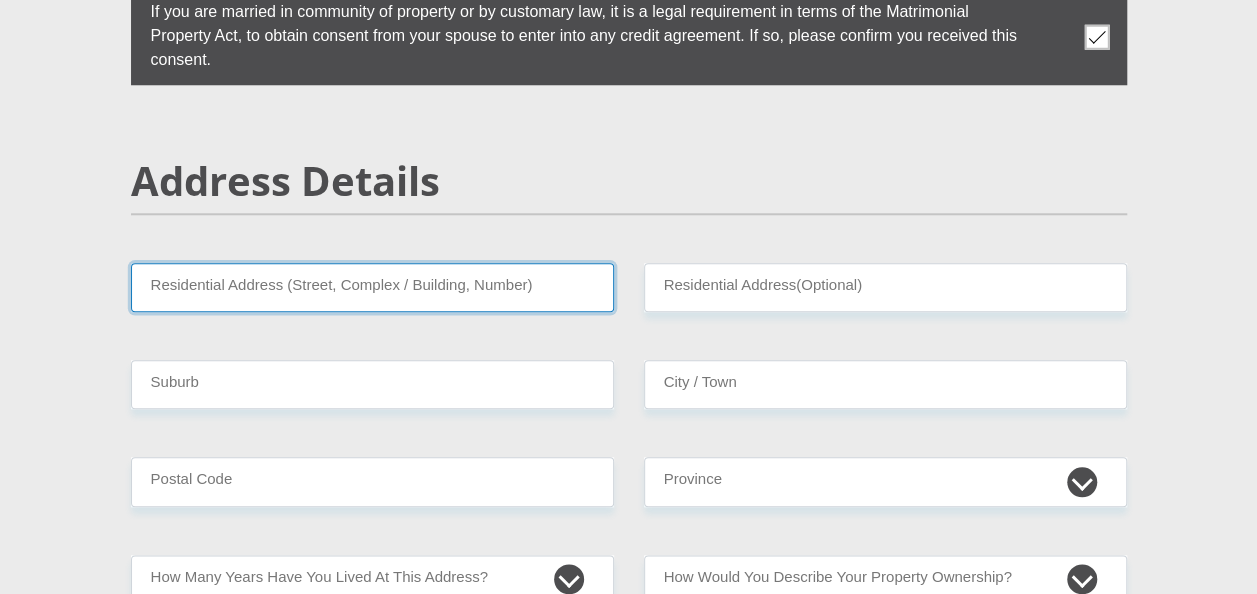 click on "Residential Address (Street, Complex / Building, Number)" at bounding box center [372, 287] 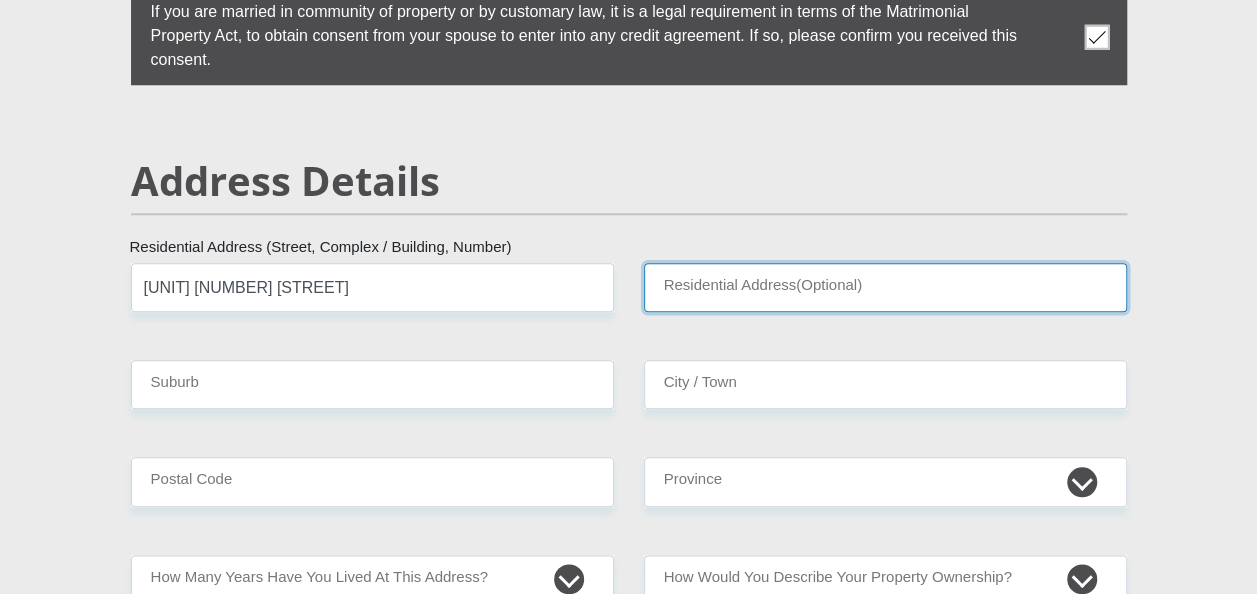 click on "Residential Address(Optional)" at bounding box center [885, 287] 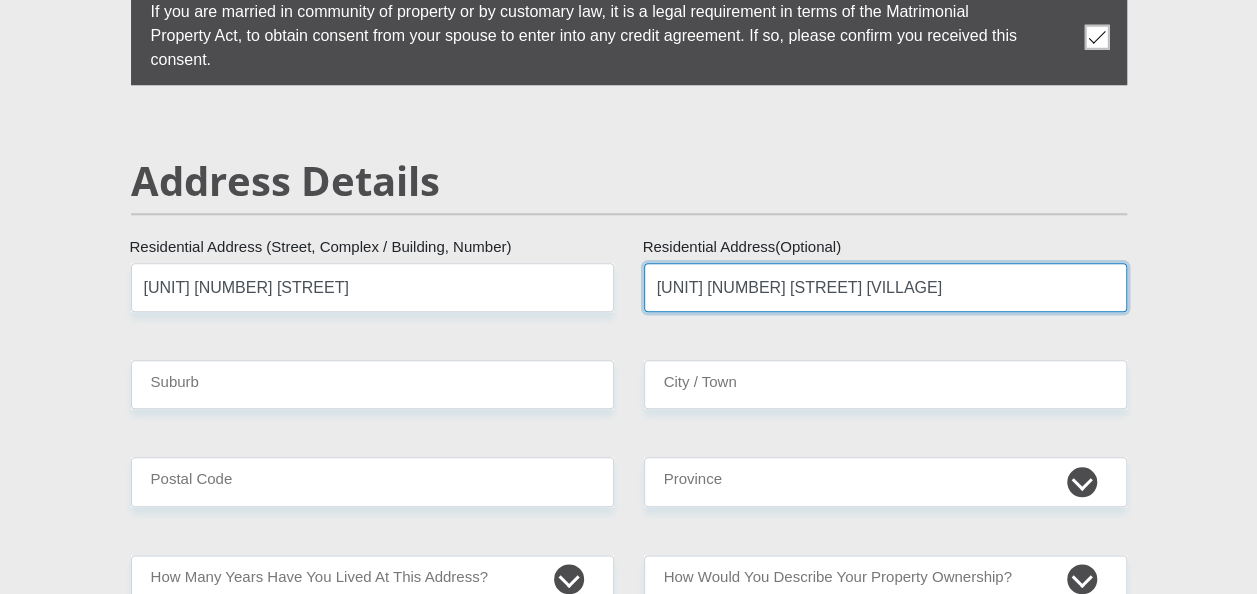 type on "[UNIT] [NUMBER] [STREET] [VILLAGE]" 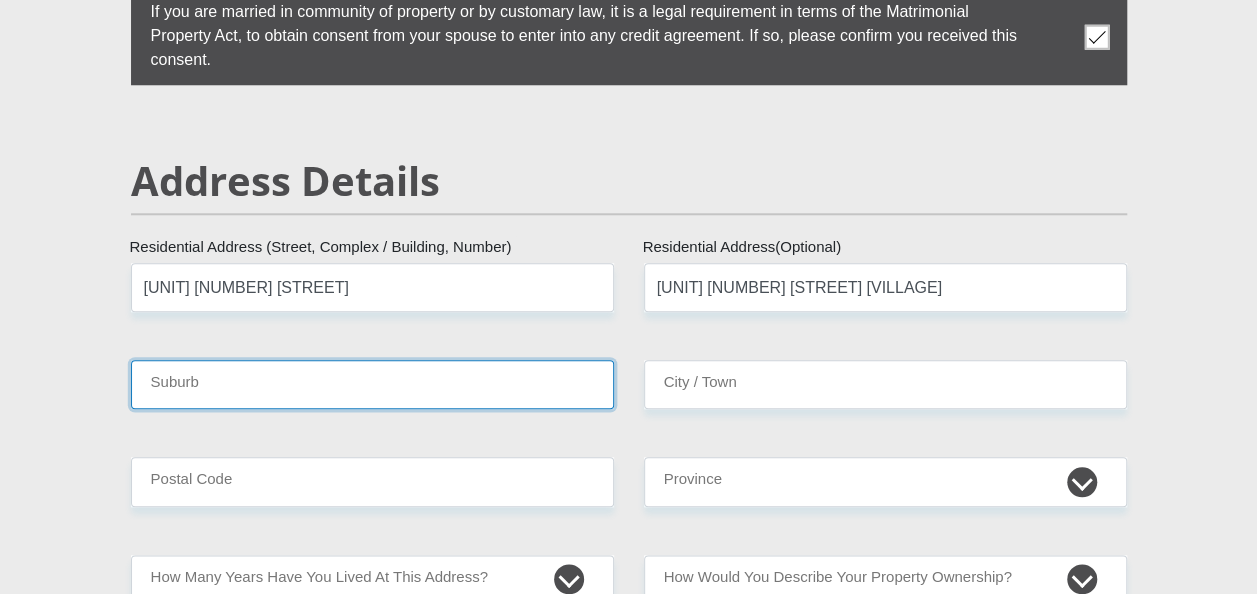 click on "Suburb" at bounding box center [372, 384] 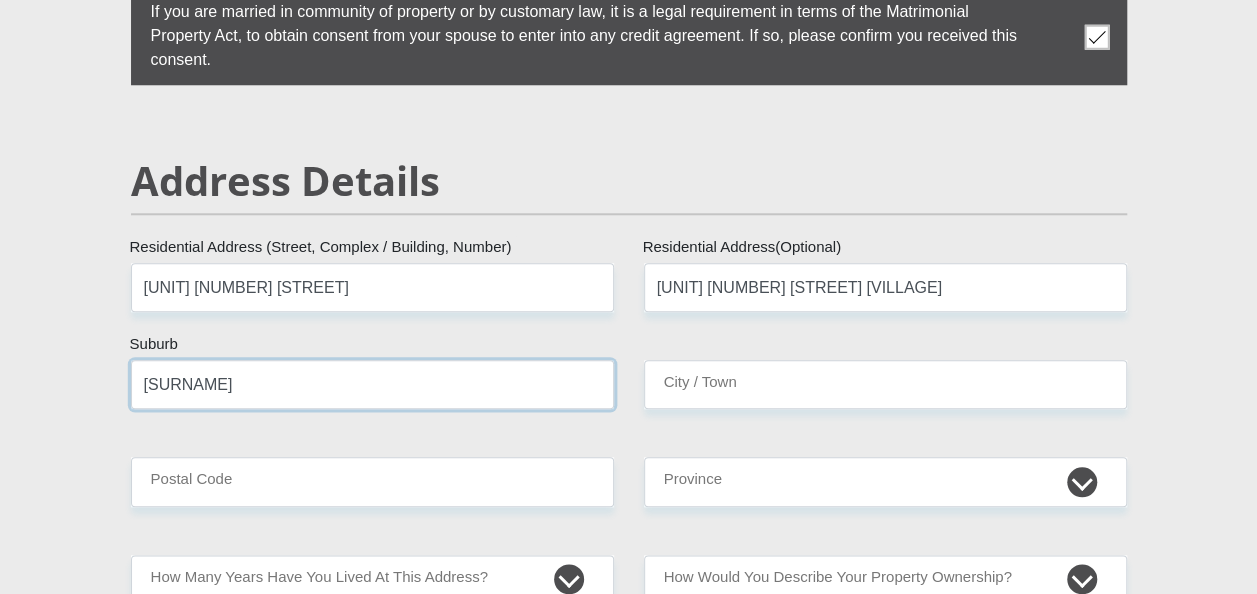 type on "[SURNAME]" 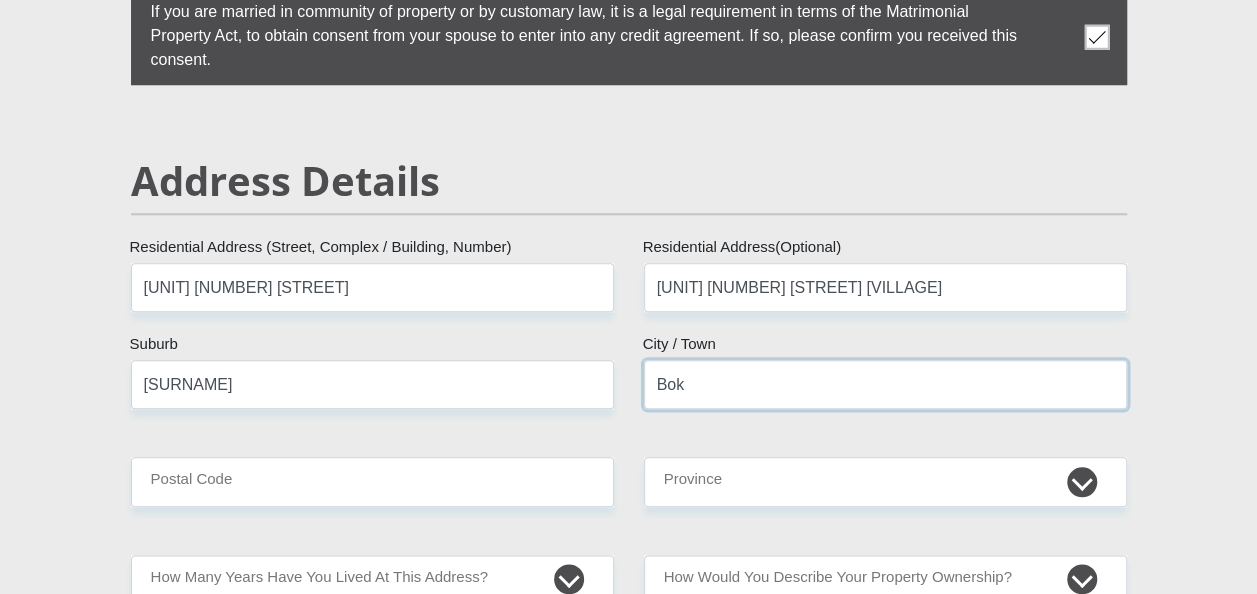 type on "[CITY]" 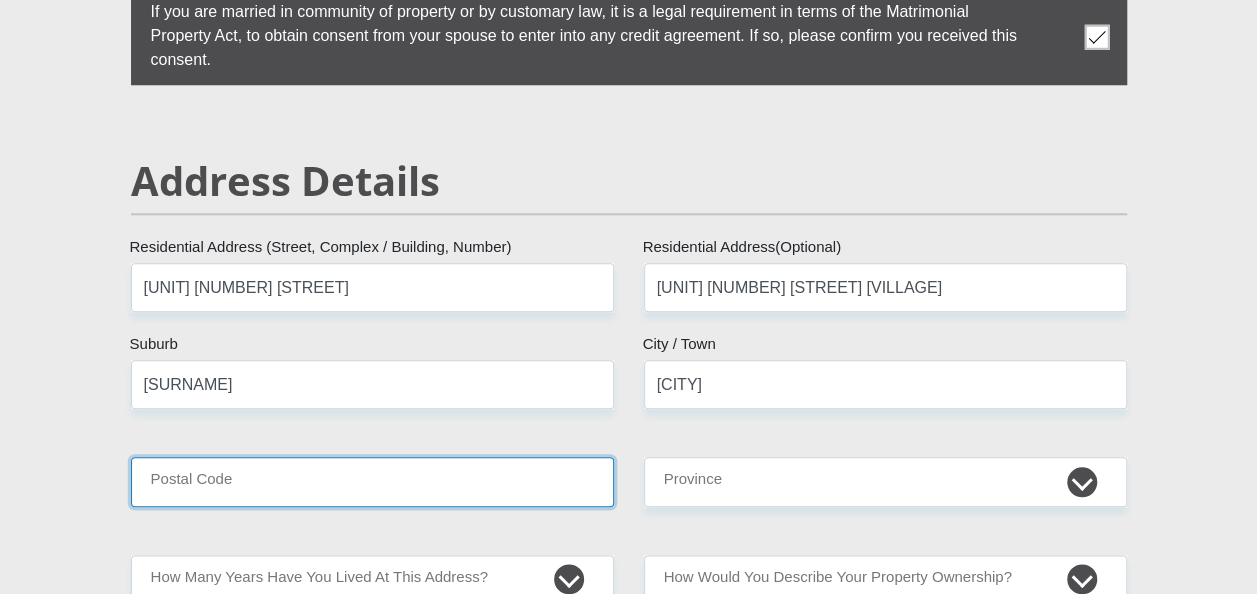 click on "Postal Code" at bounding box center [372, 481] 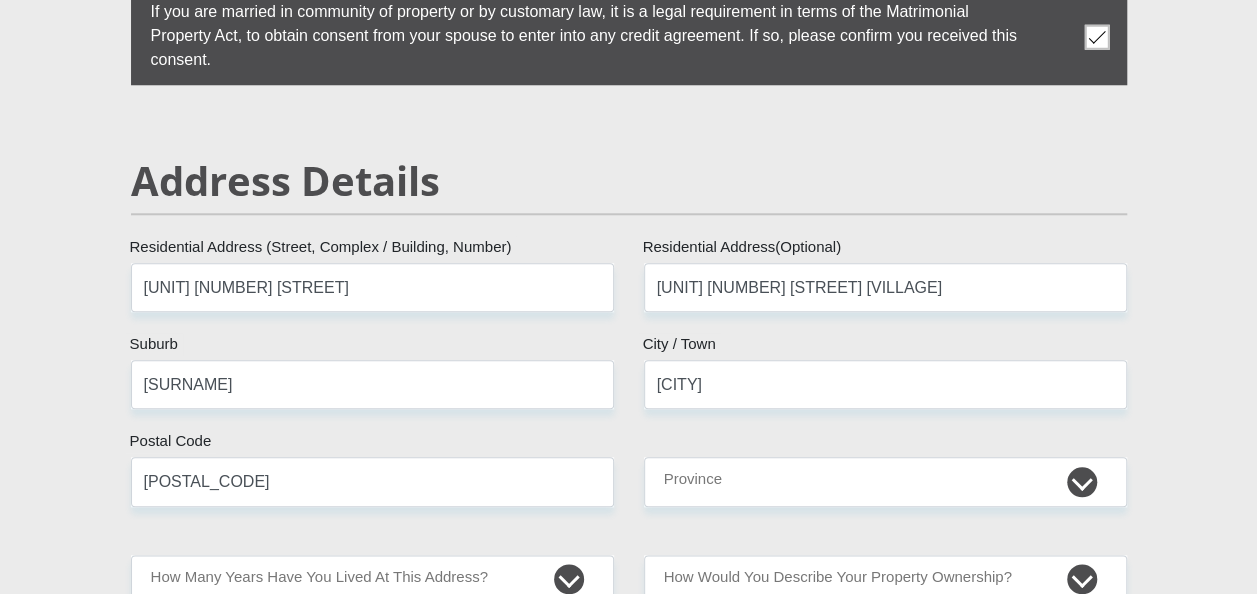 type on "[EMAIL]" 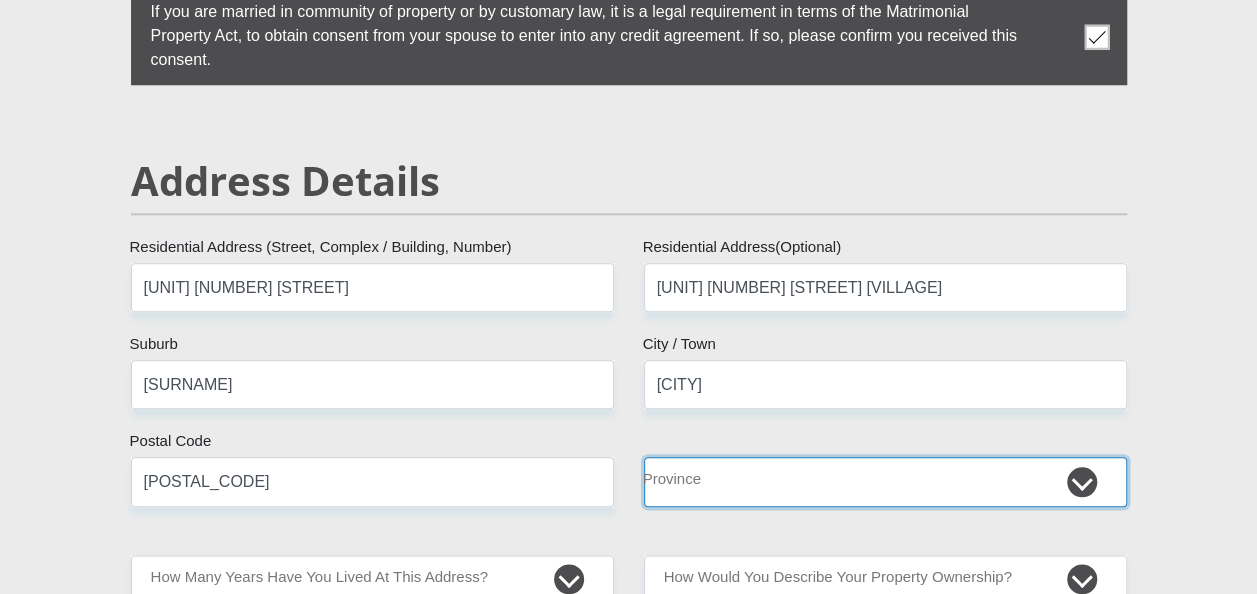 click on "Eastern Cape
Free State
Gauteng
KwaZulu-Natal
Limpopo
Mpumalanga
Northern Cape
North West
Western Cape" at bounding box center [885, 481] 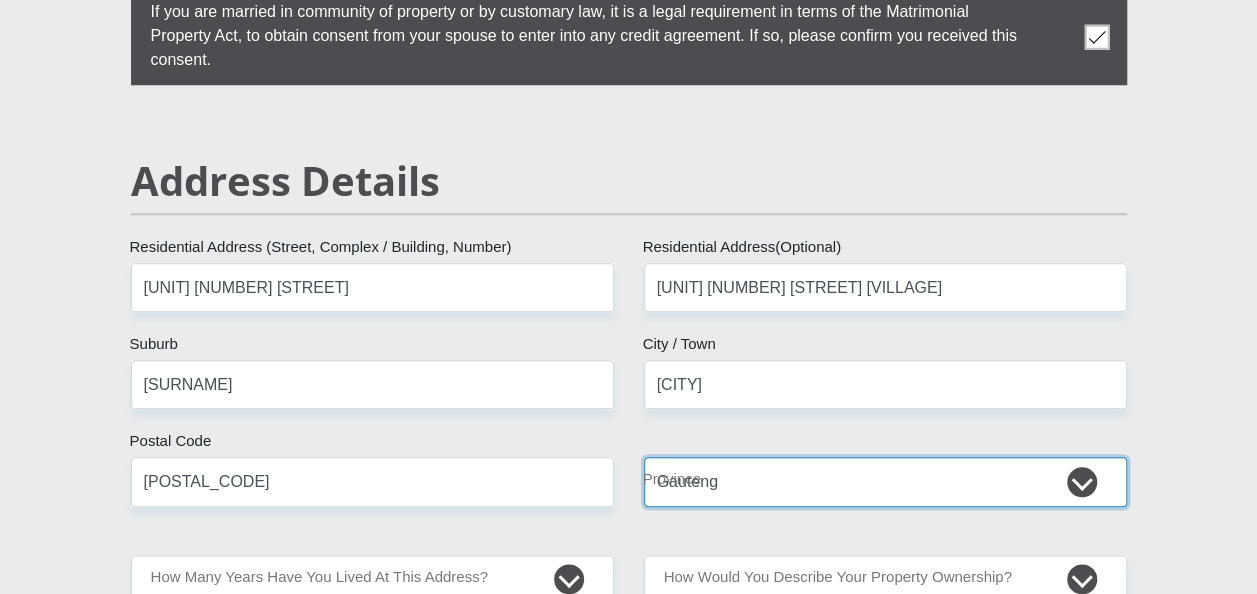 click on "Eastern Cape
Free State
Gauteng
KwaZulu-Natal
Limpopo
Mpumalanga
Northern Cape
North West
Western Cape" at bounding box center [885, 481] 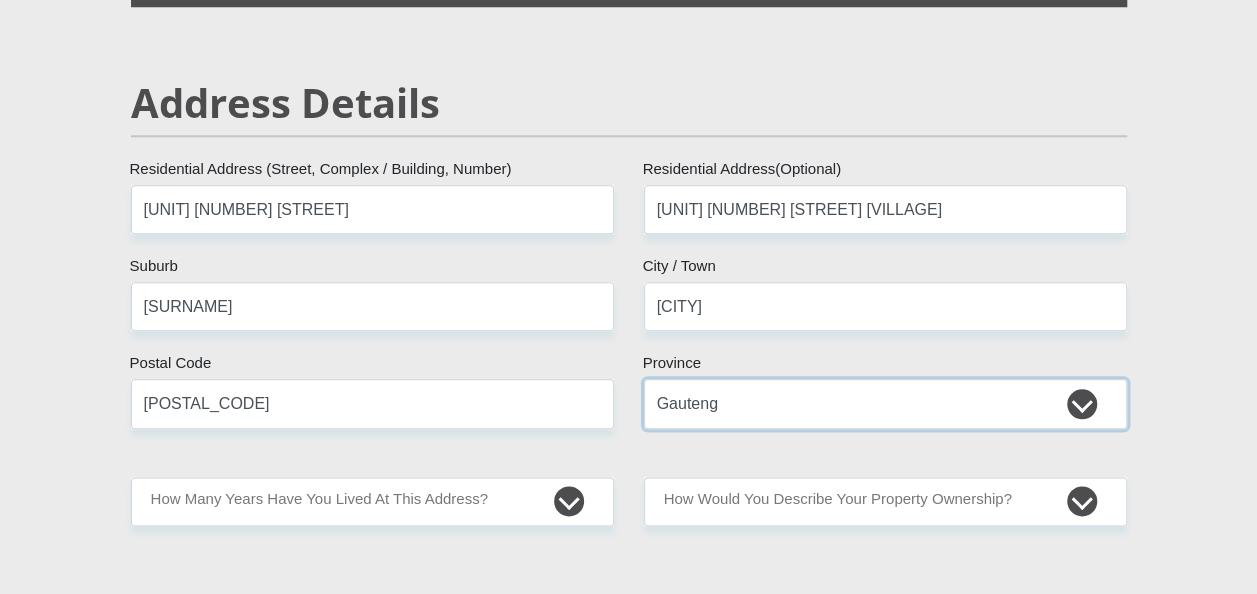 scroll, scrollTop: 1100, scrollLeft: 0, axis: vertical 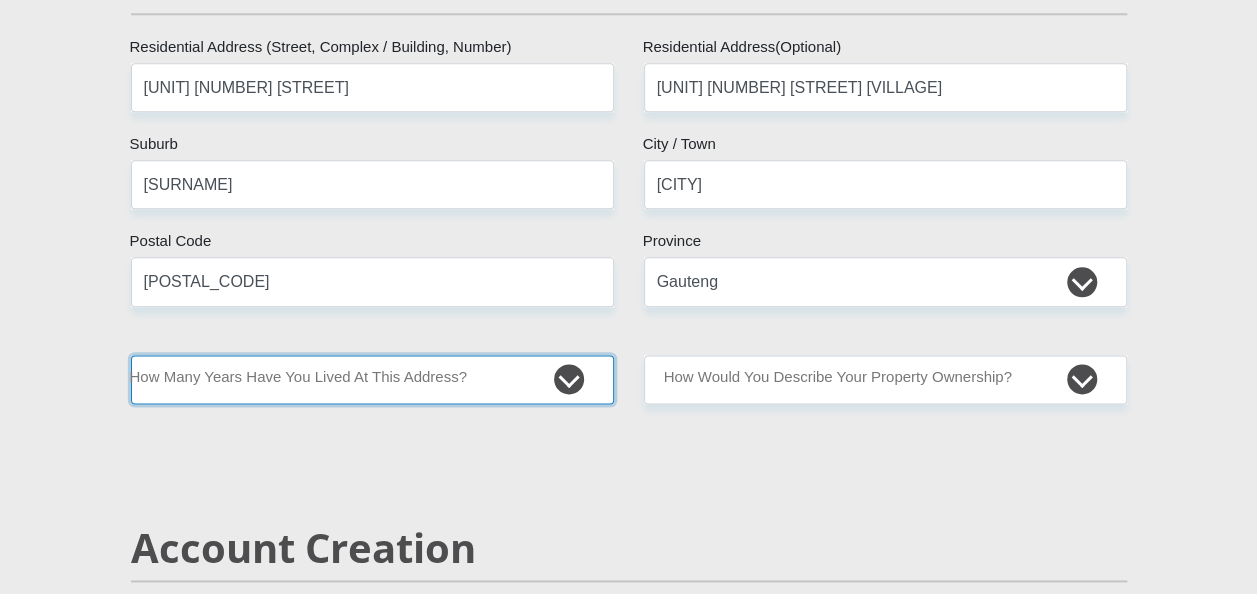 click on "less than 1 year
1-3 years
3-5 years
5+ years" at bounding box center (372, 379) 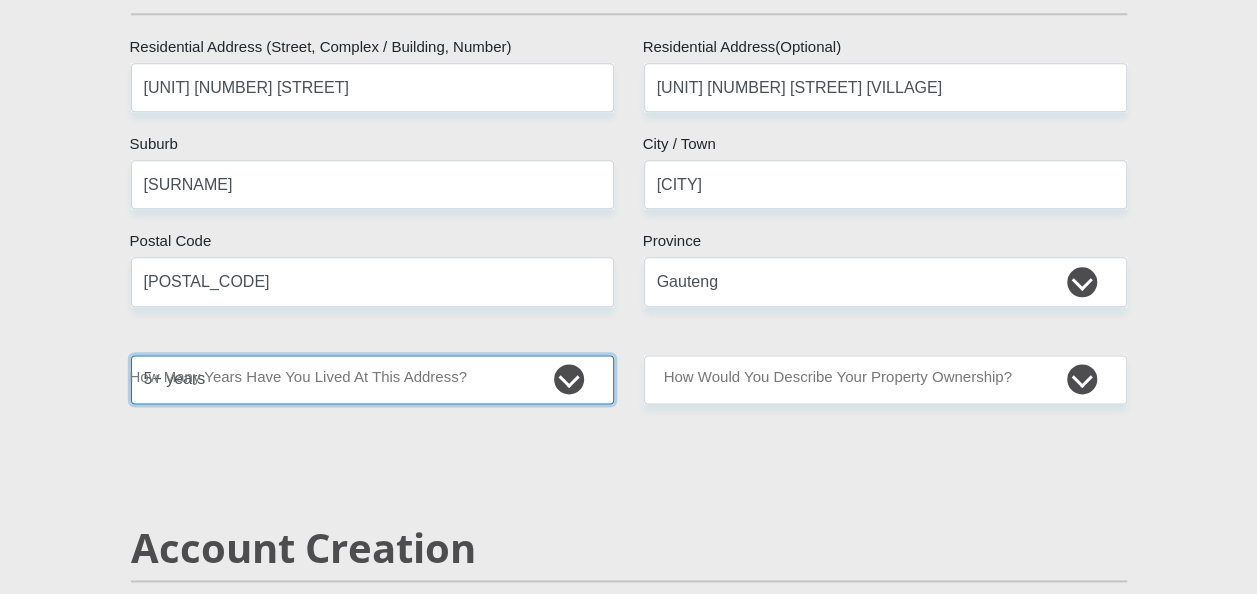 click on "less than 1 year
1-3 years
3-5 years
5+ years" at bounding box center (372, 379) 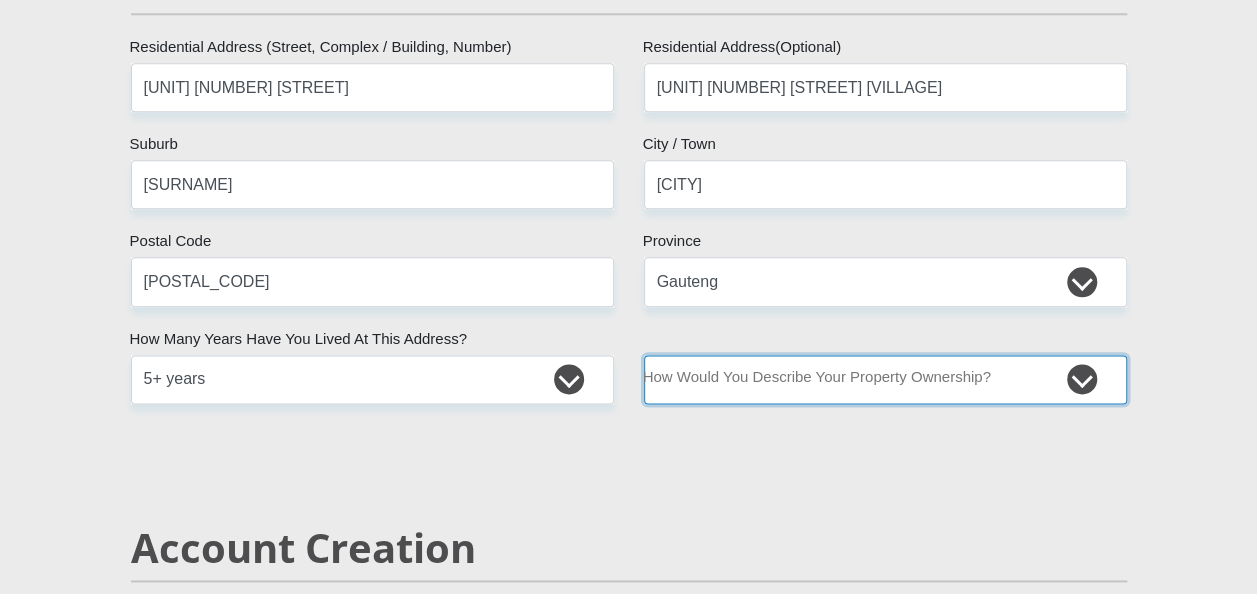 click on "Owned
Rented
Family Owned
Company Dwelling" at bounding box center (885, 379) 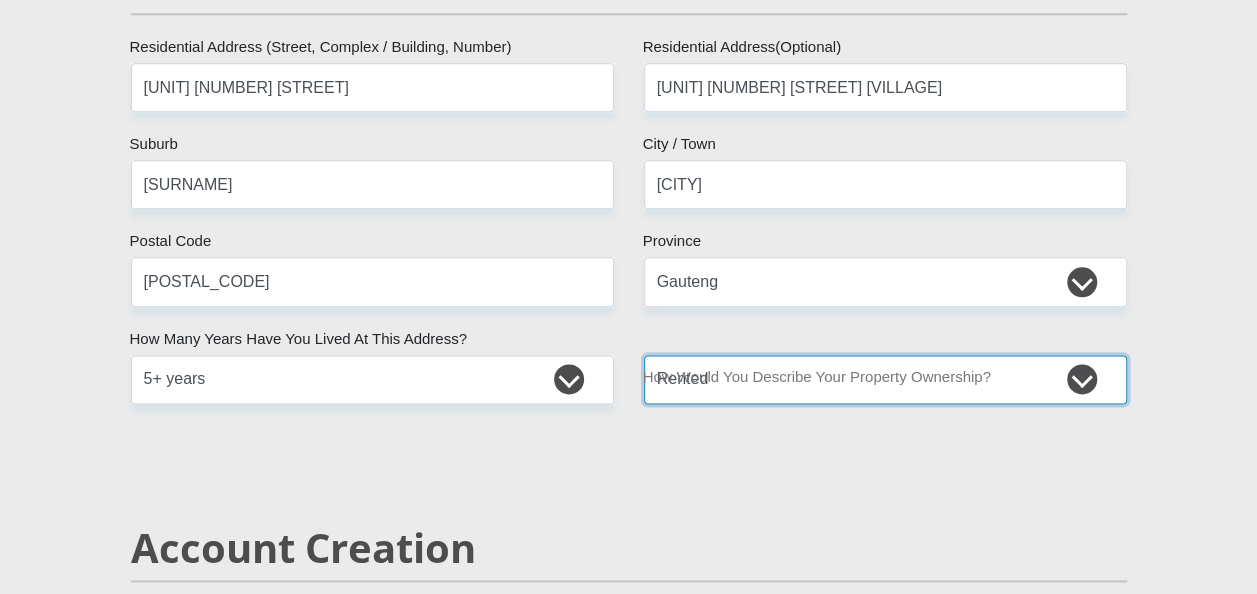 click on "Owned
Rented
Family Owned
Company Dwelling" at bounding box center (885, 379) 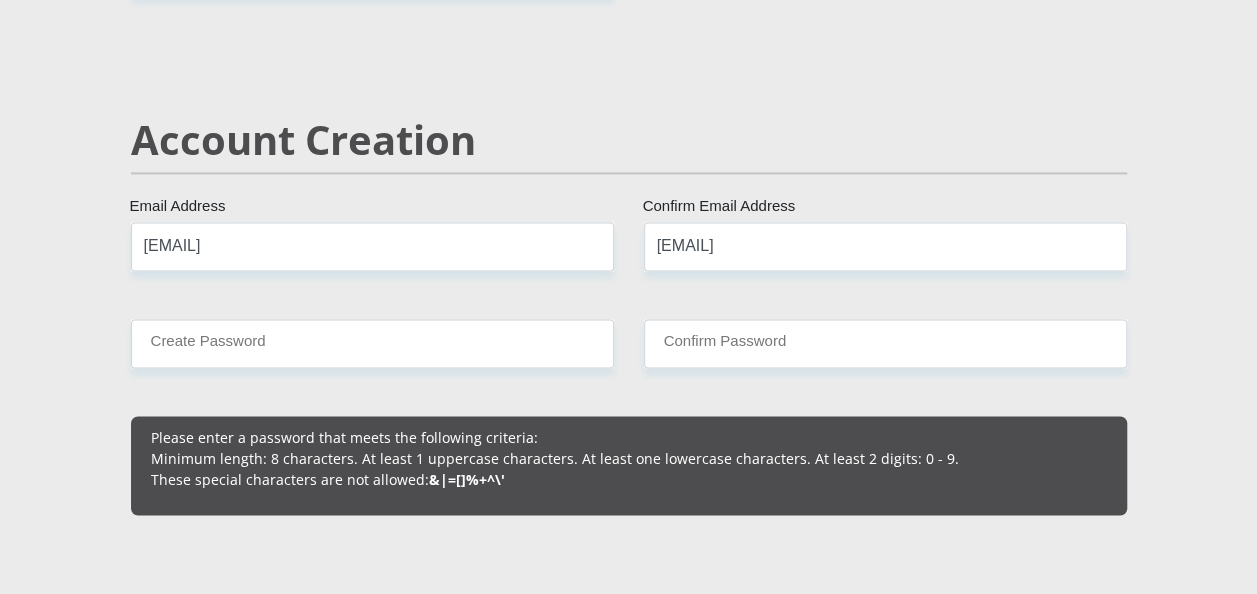 scroll, scrollTop: 1500, scrollLeft: 0, axis: vertical 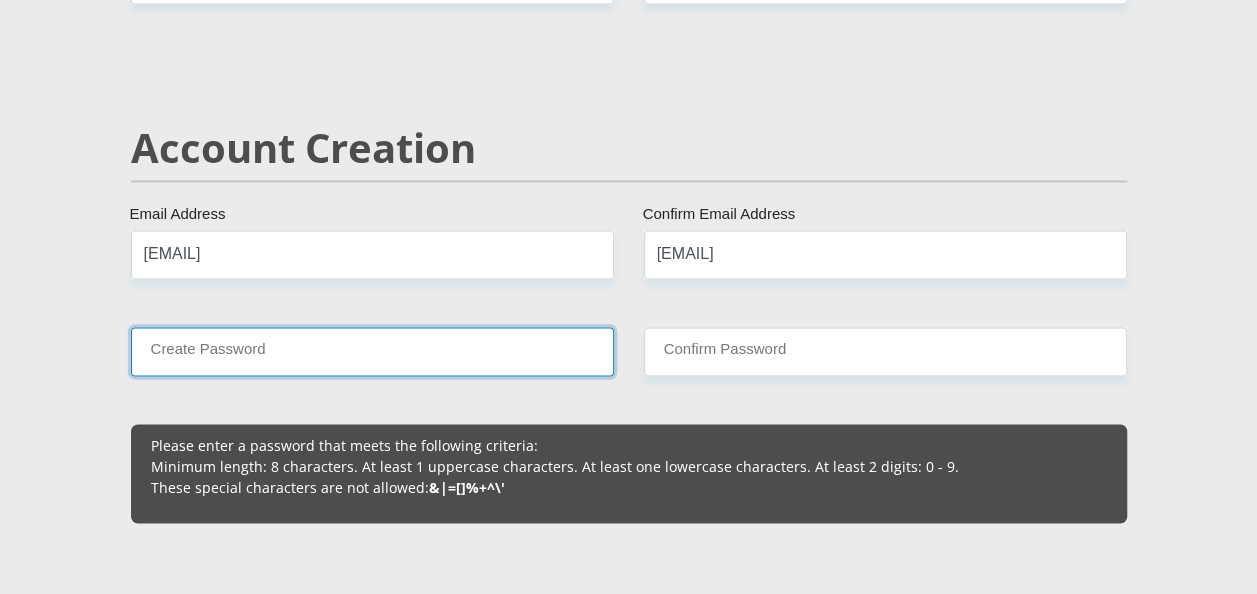 click on "Create Password" at bounding box center [372, 351] 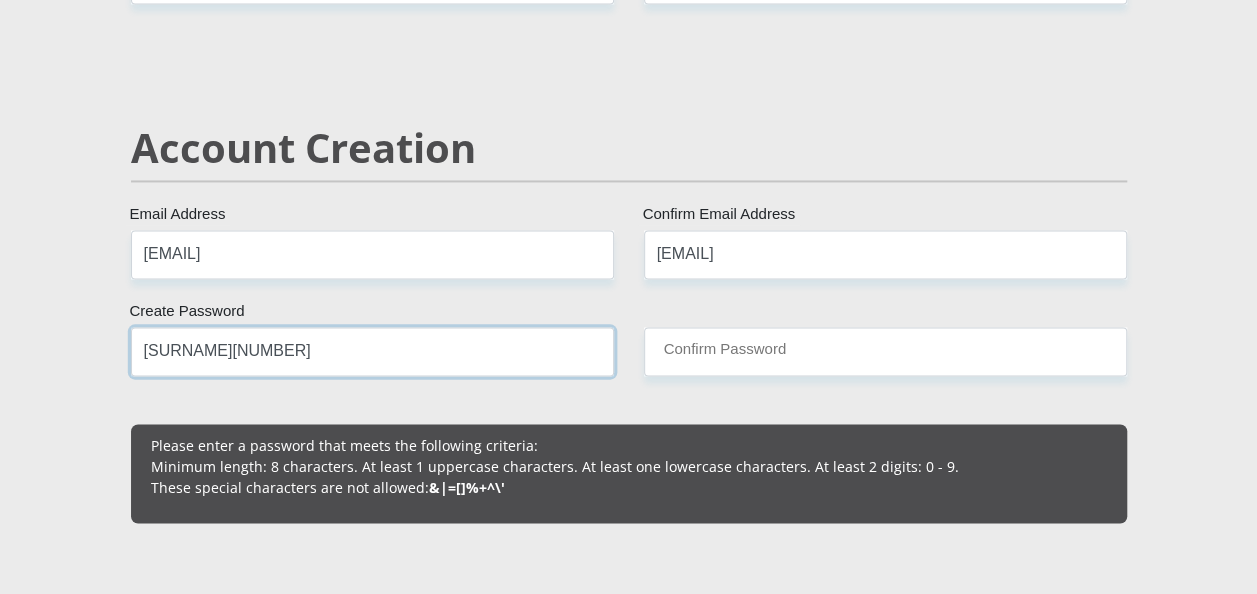 type on "[SURNAME][NUMBER]" 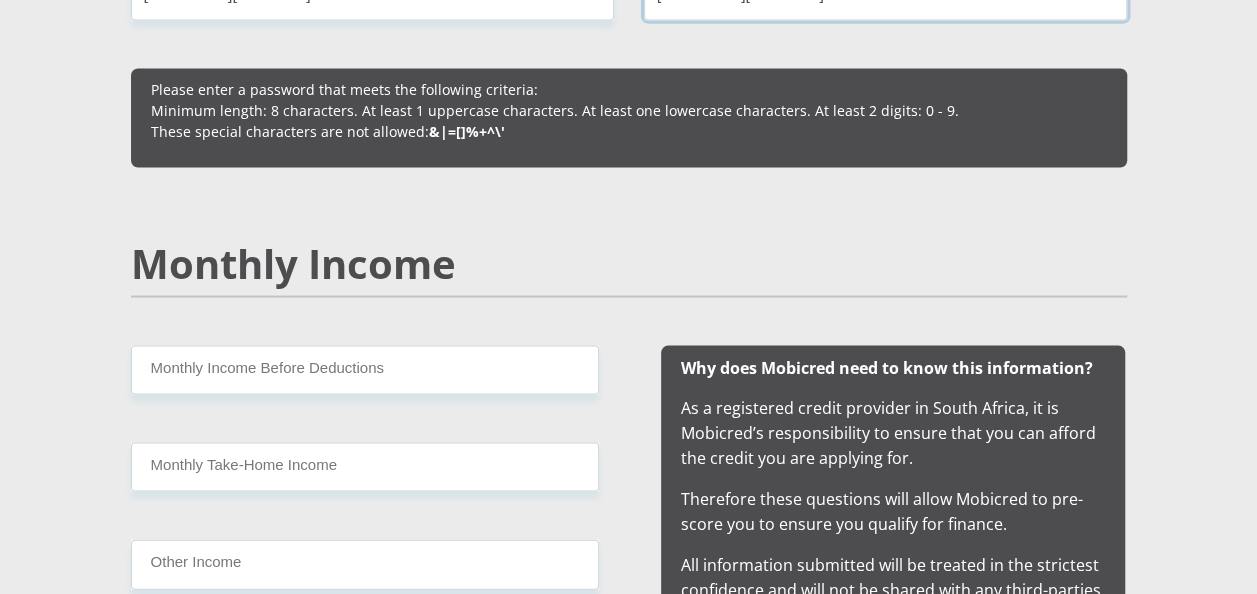 scroll, scrollTop: 1900, scrollLeft: 0, axis: vertical 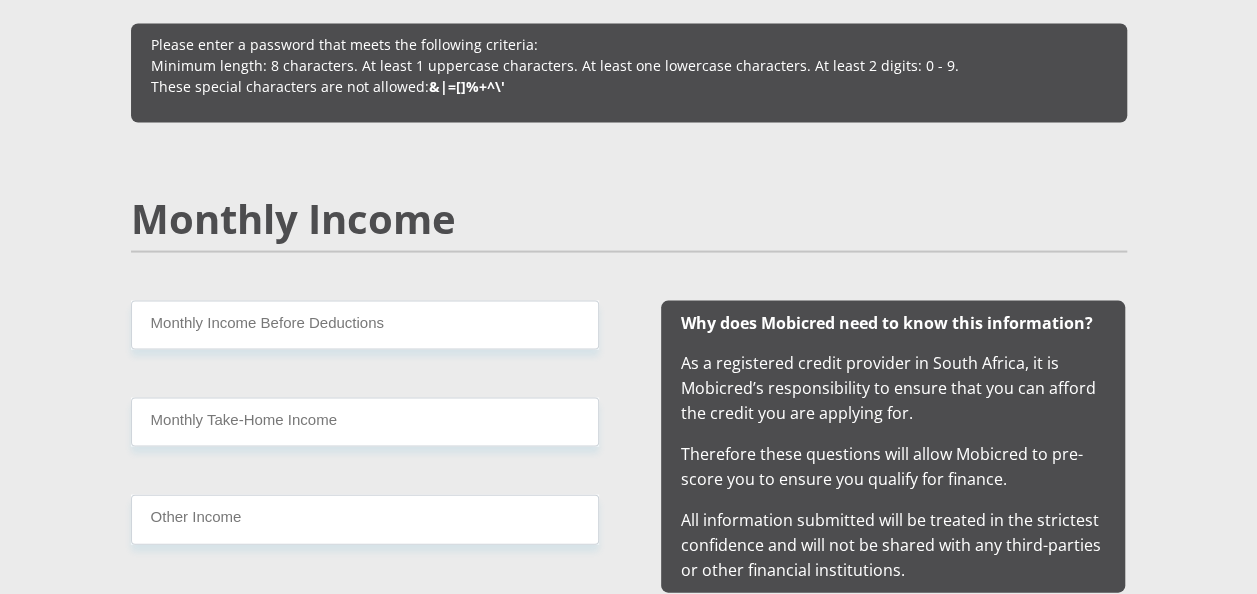 type on "[SURNAME][NUMBER]" 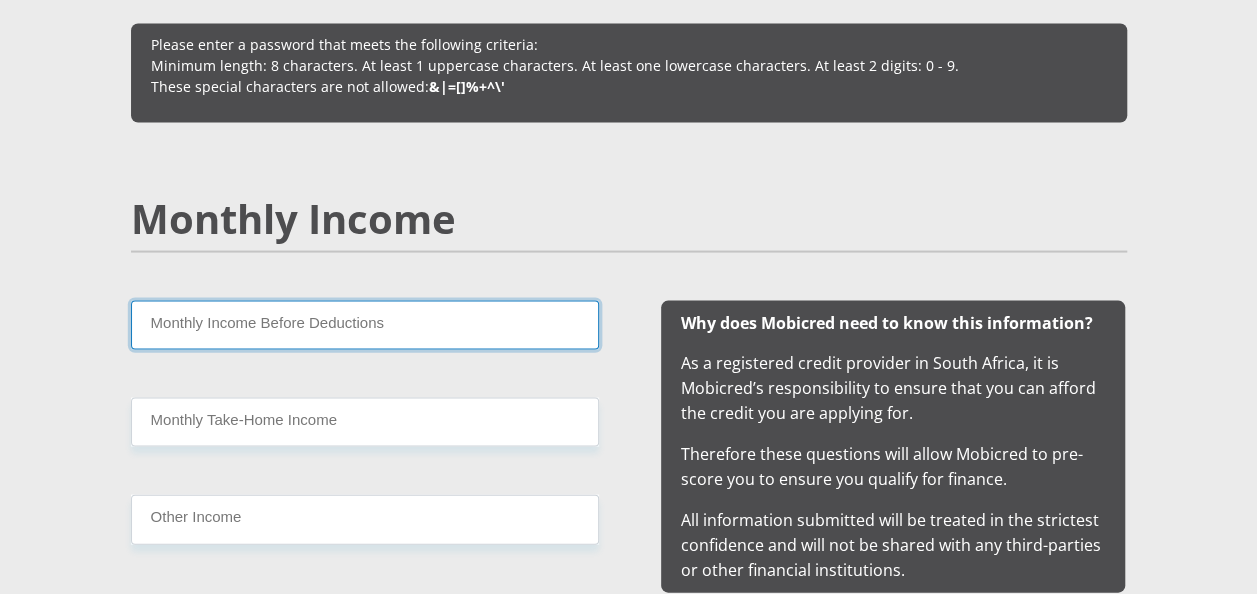 click on "Monthly Income Before Deductions" at bounding box center (365, 325) 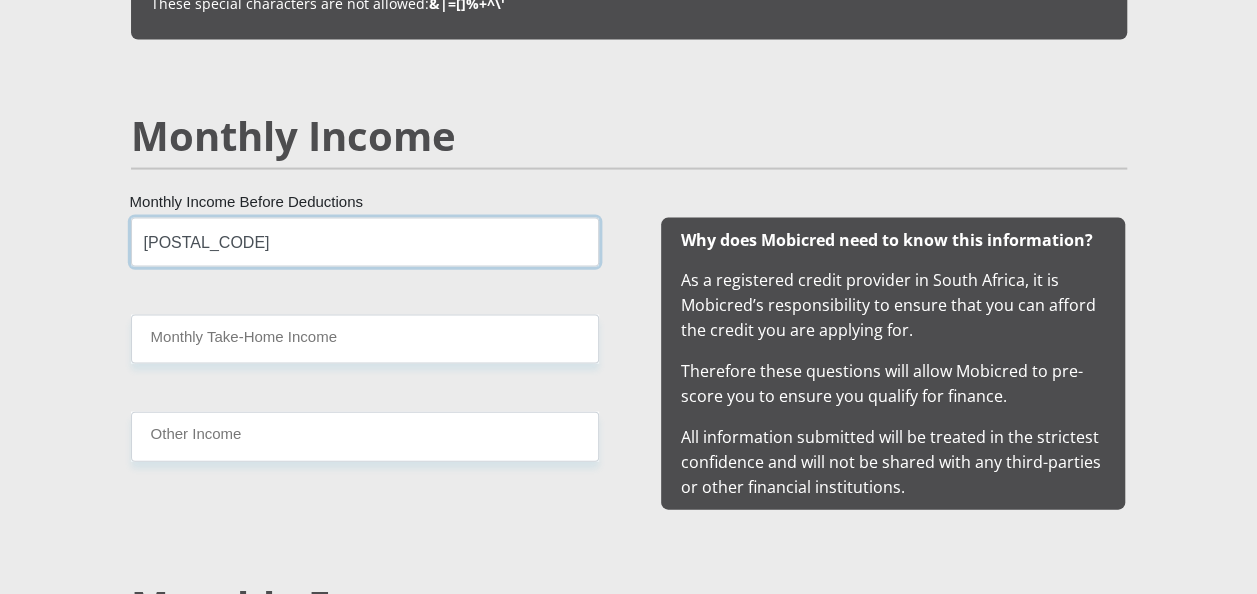 scroll, scrollTop: 2000, scrollLeft: 0, axis: vertical 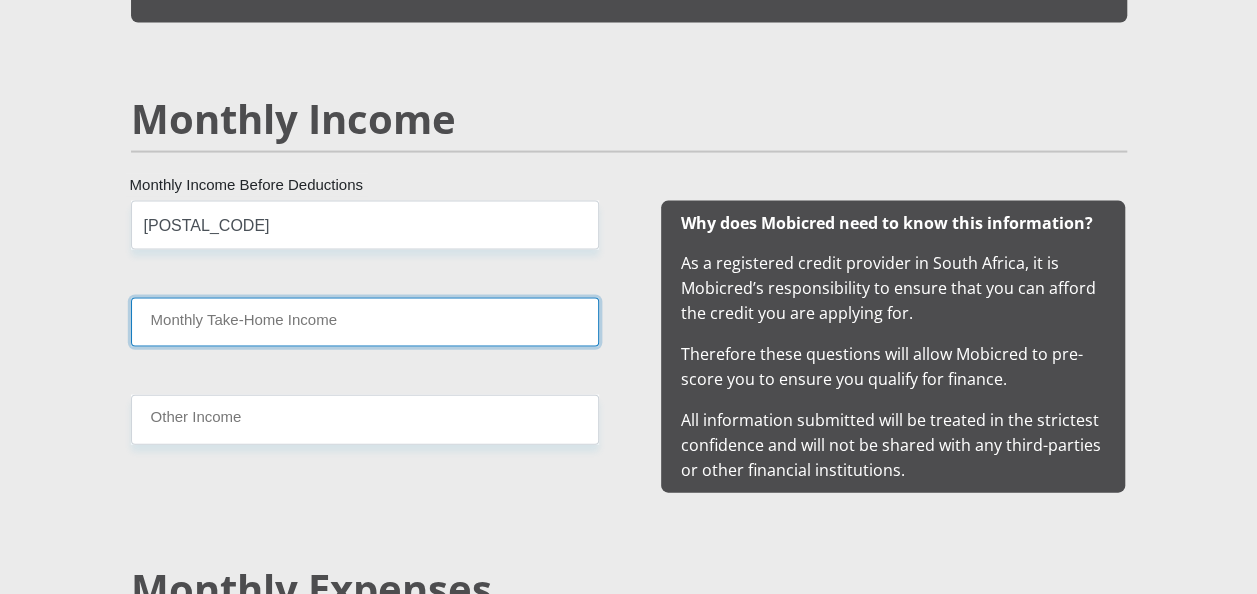 click on "Monthly Take-Home Income" at bounding box center (365, 322) 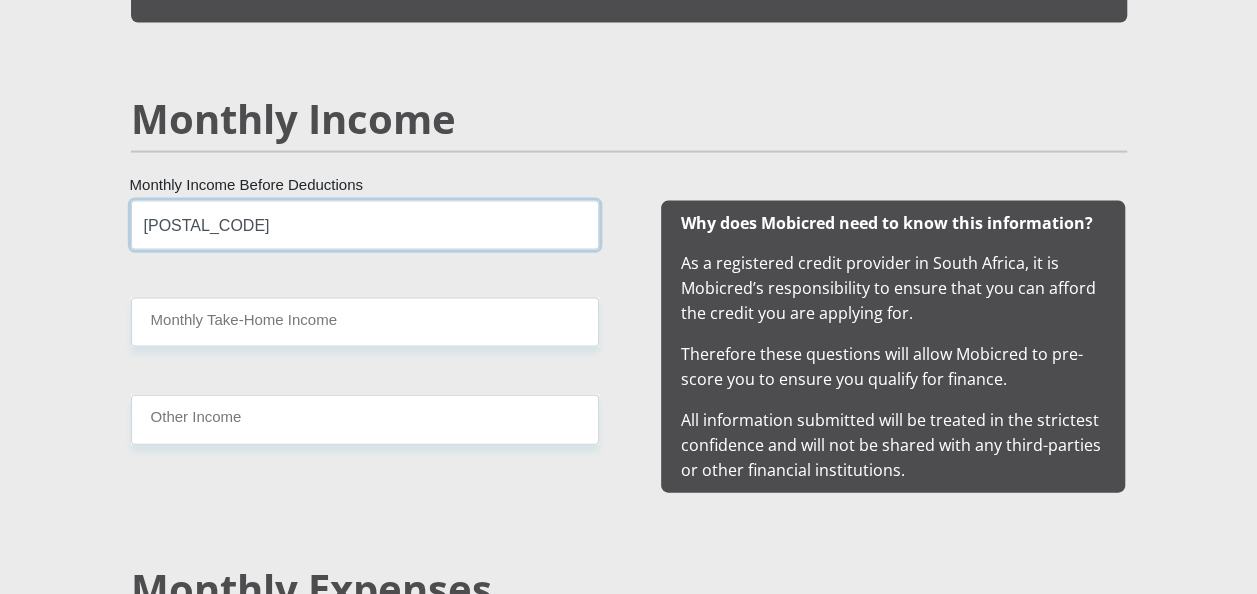 click on "[POSTAL_CODE]" at bounding box center (365, 225) 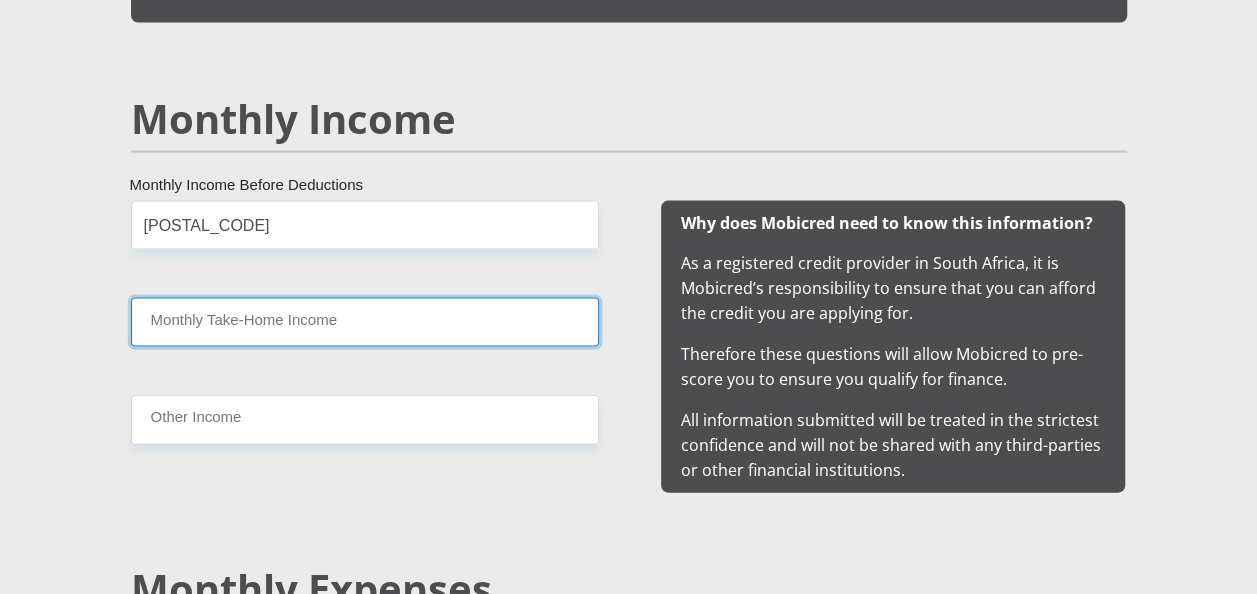 click on "Monthly Take-Home Income" at bounding box center [365, 322] 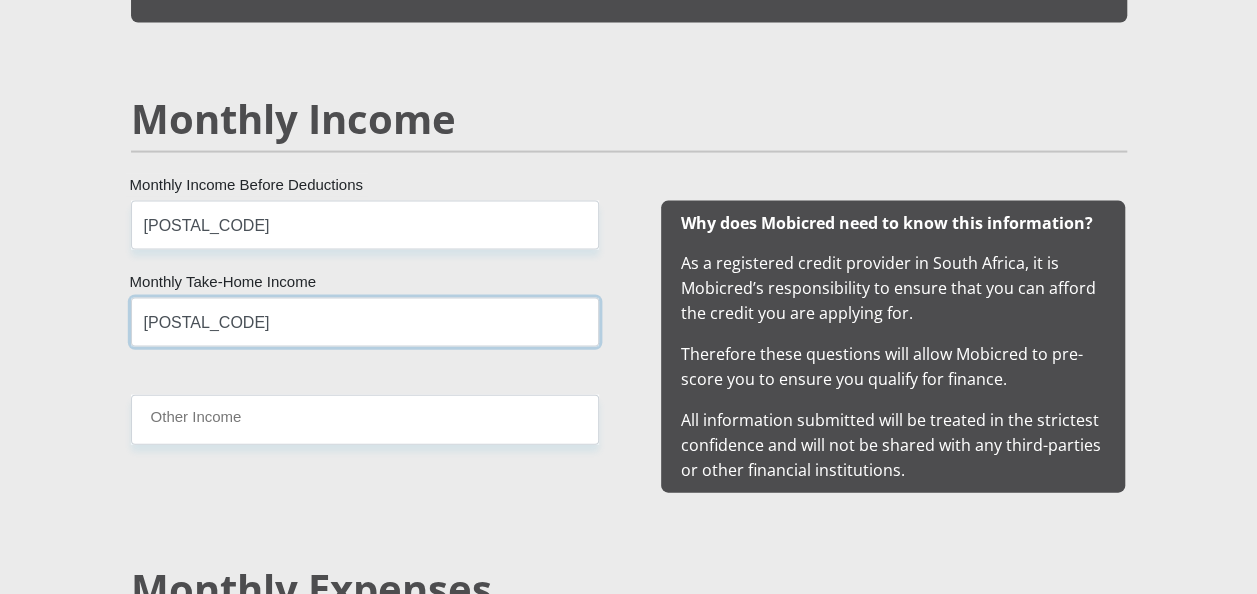 type on "[POSTAL_CODE]" 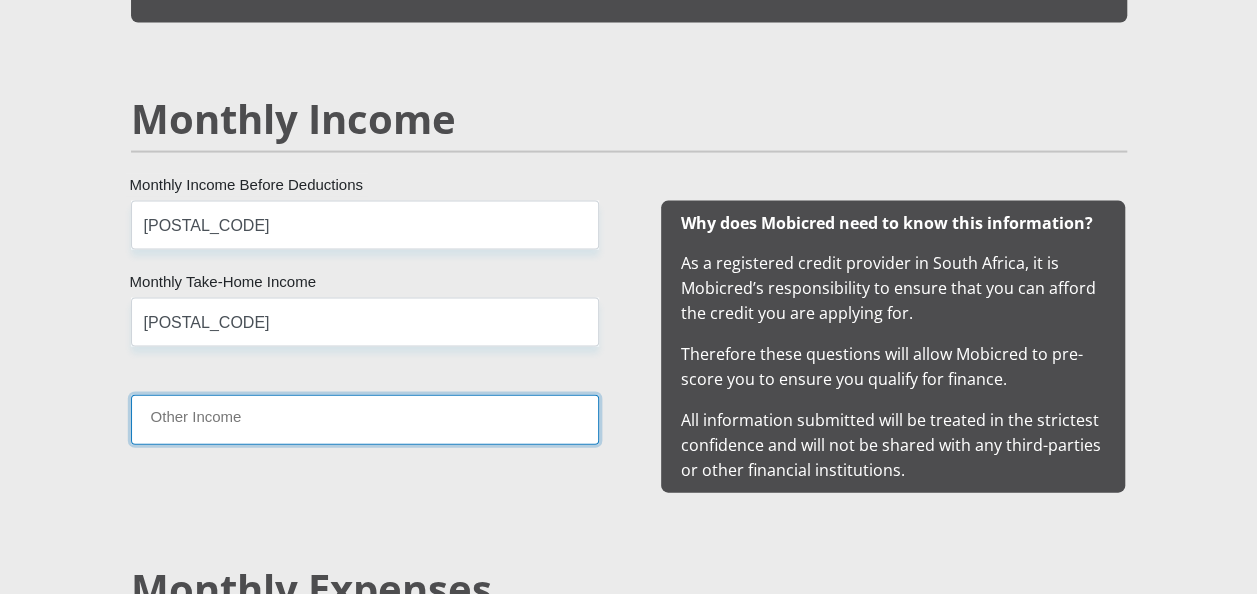 click on "Other Income" at bounding box center (365, 419) 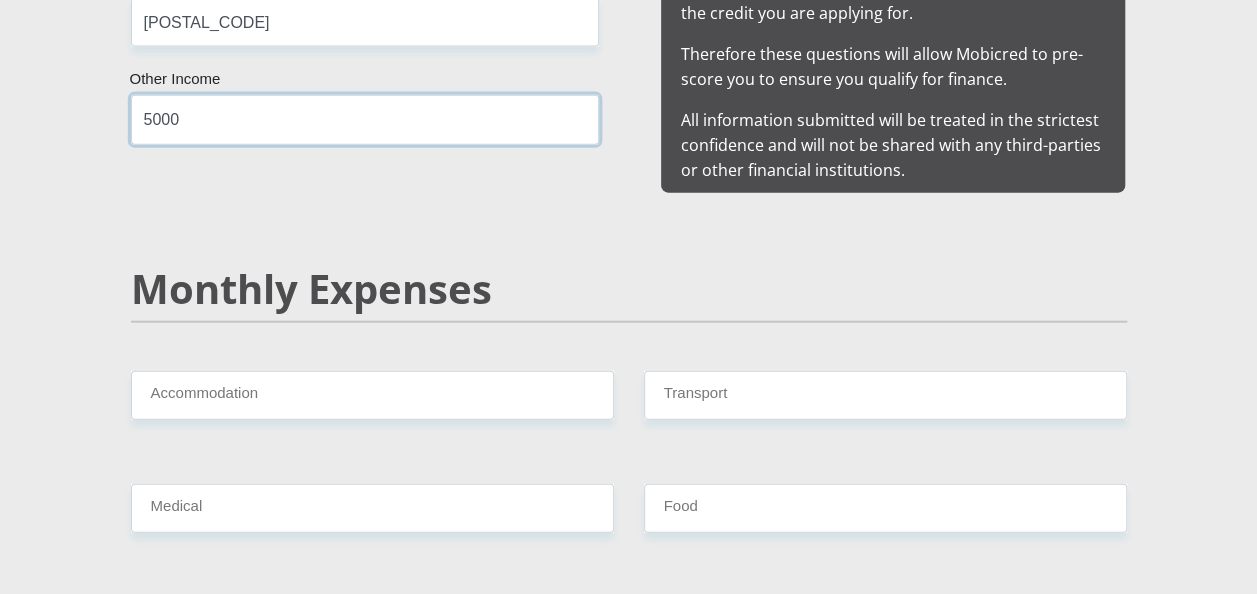 scroll, scrollTop: 2400, scrollLeft: 0, axis: vertical 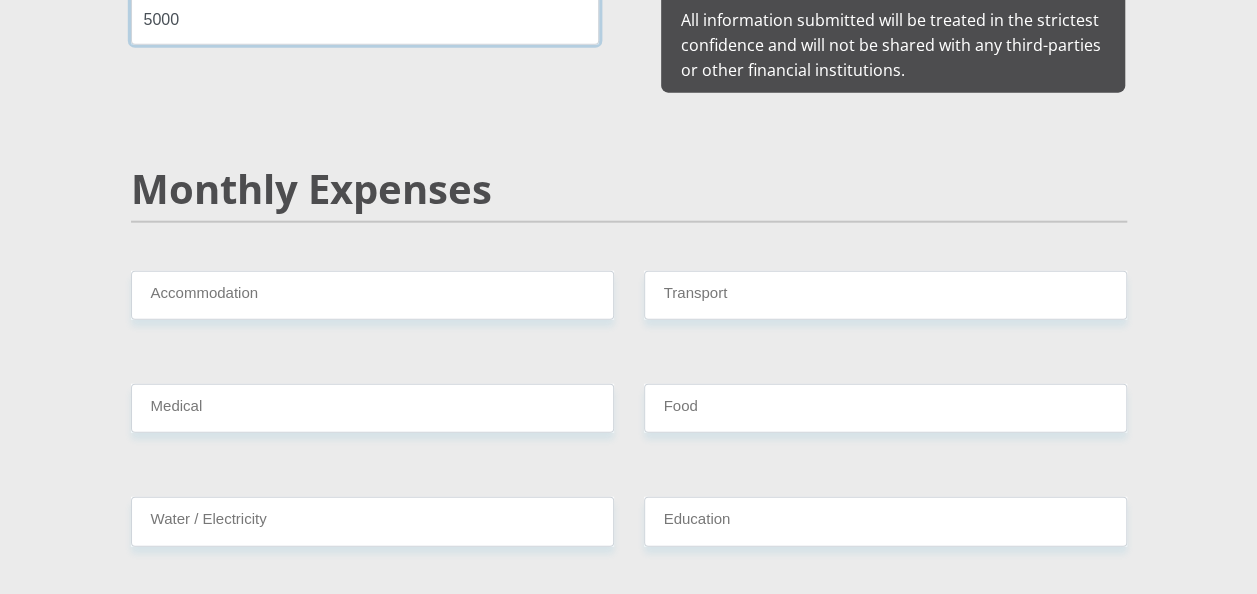 type on "5000" 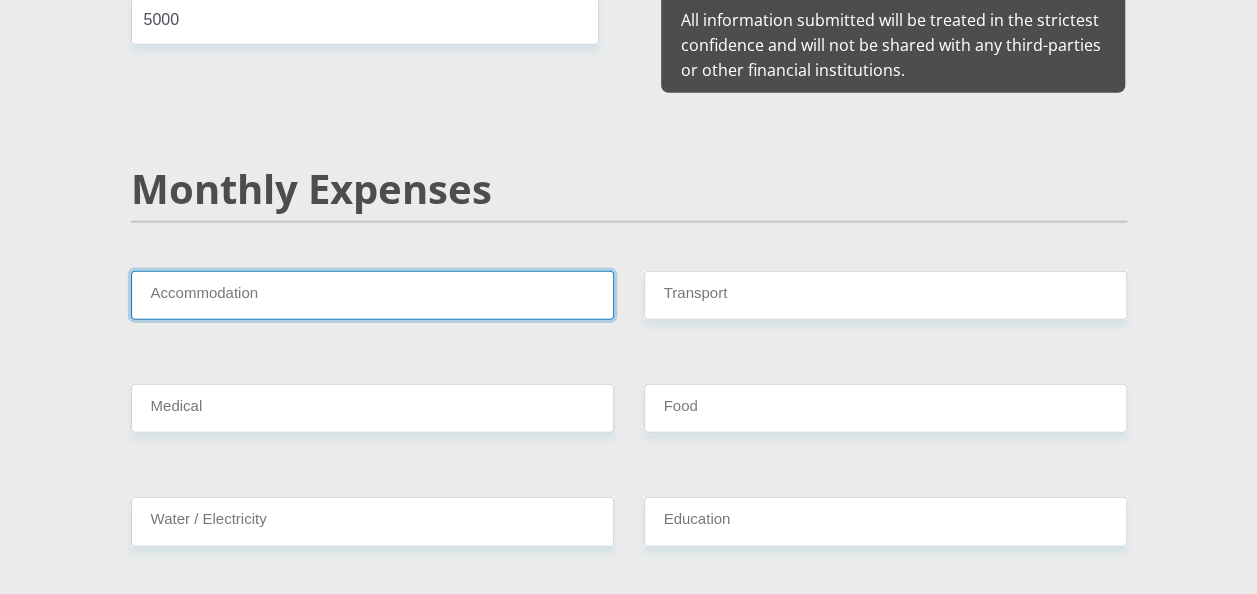 click on "Accommodation" at bounding box center [372, 295] 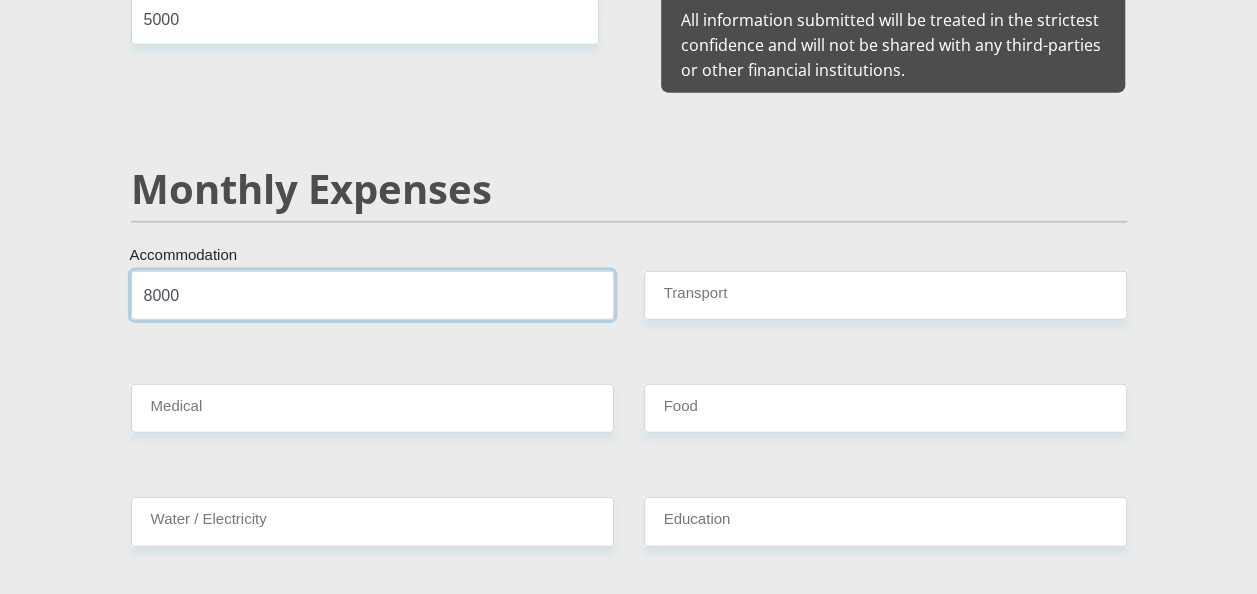 type on "8000" 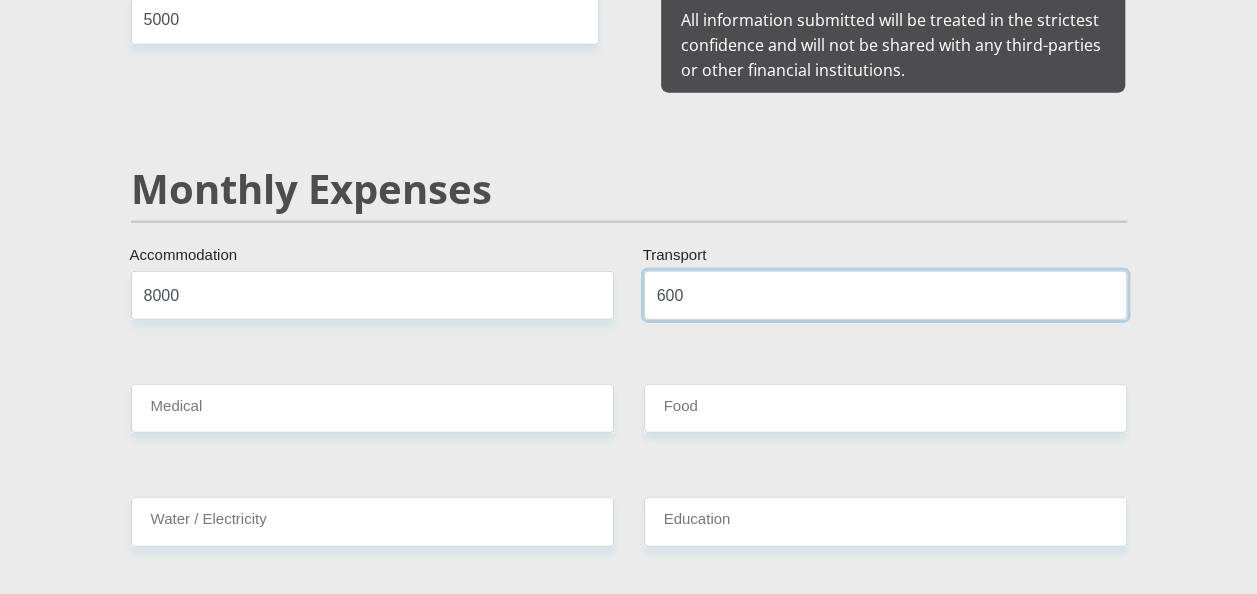 type on "600" 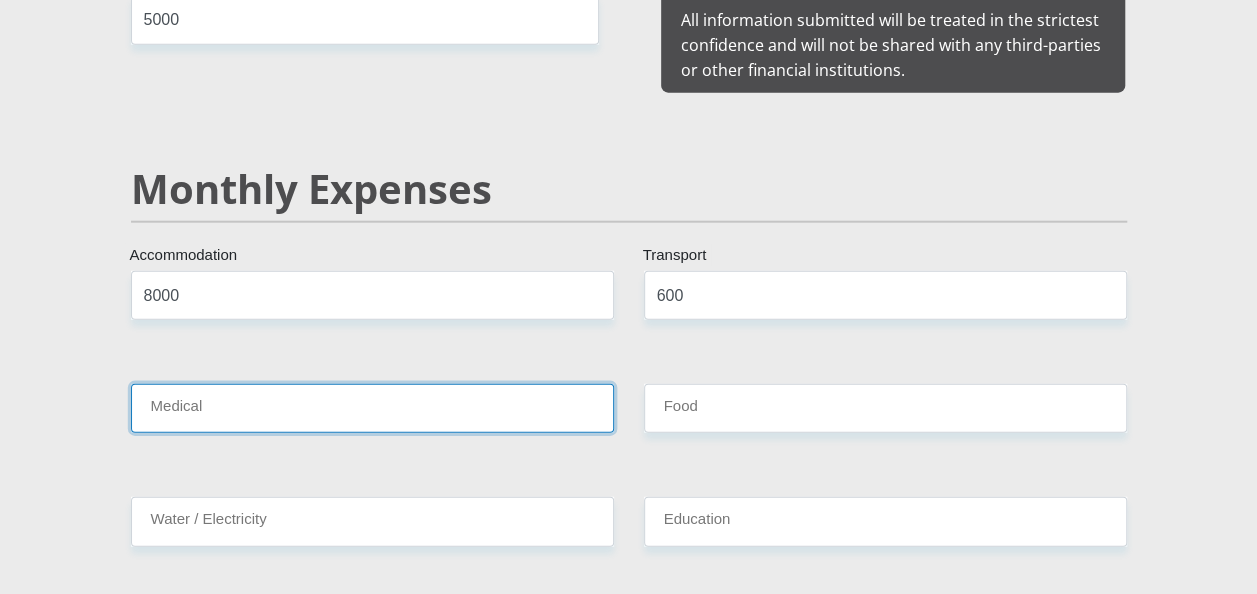 click on "Medical" at bounding box center [372, 408] 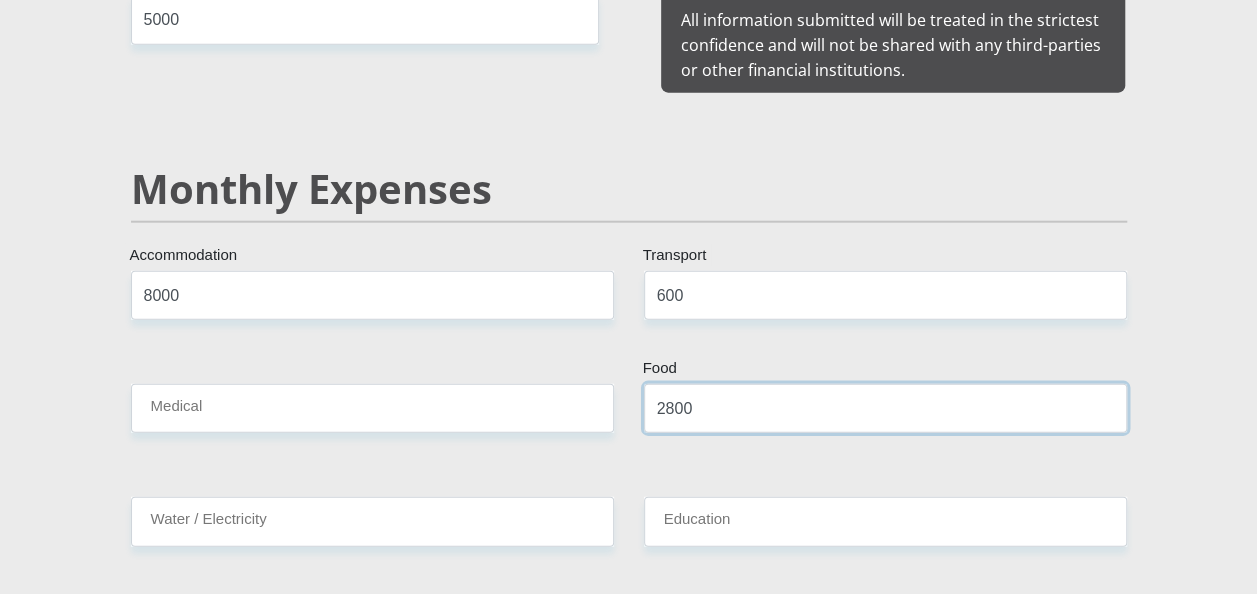 type on "2800" 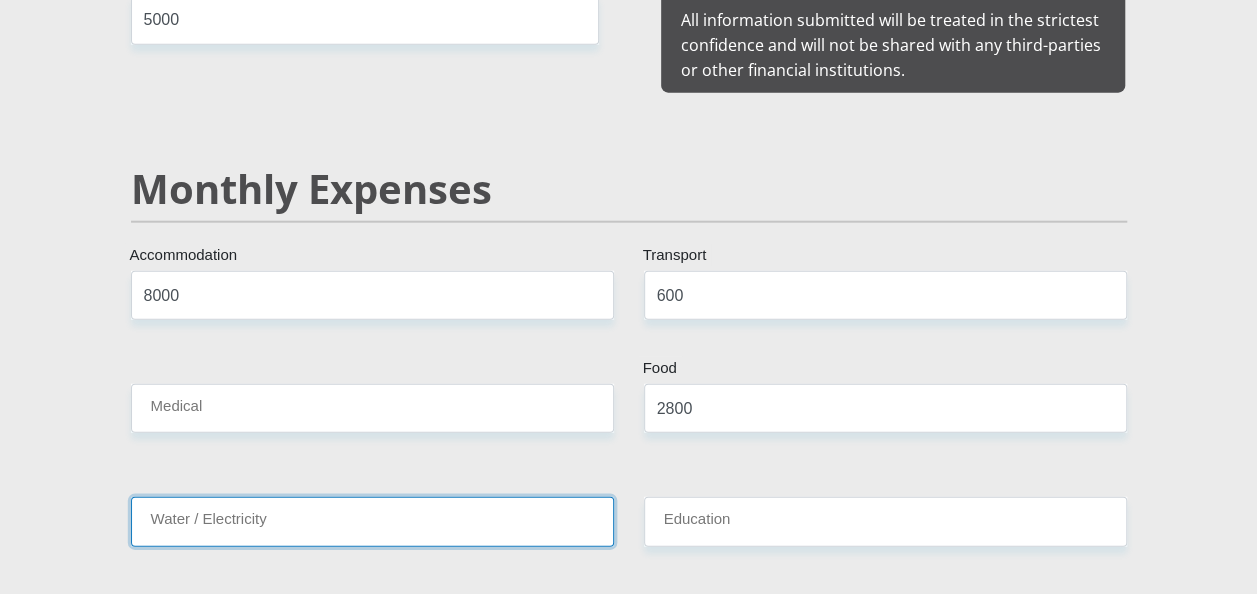 click on "Water / Electricity" at bounding box center [372, 521] 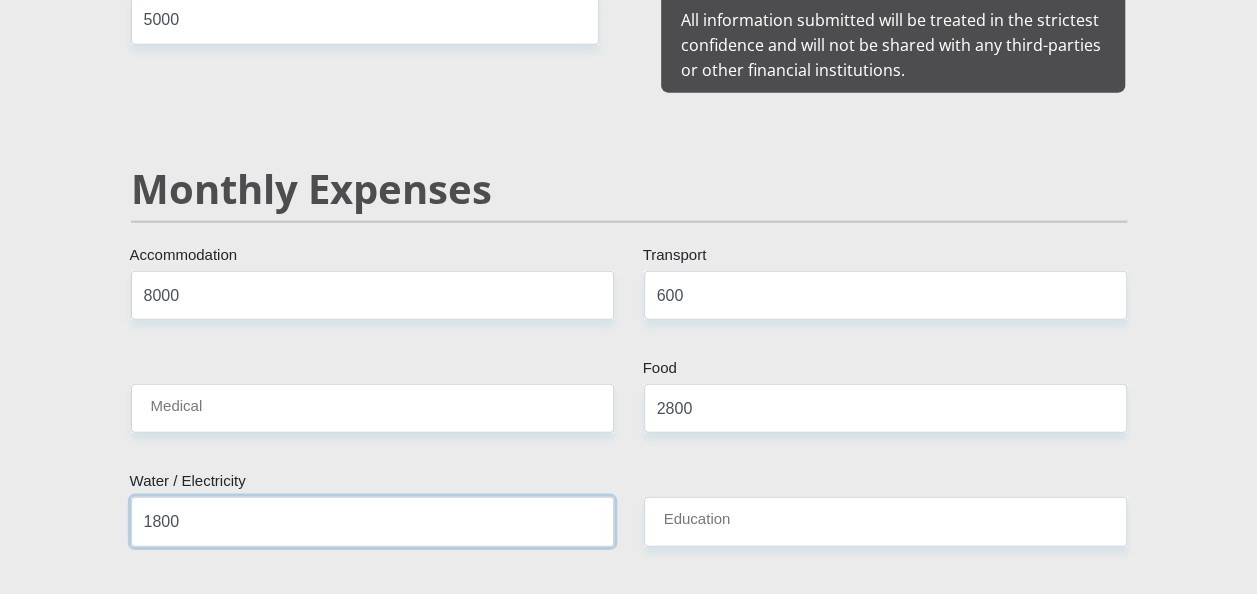 type on "1800" 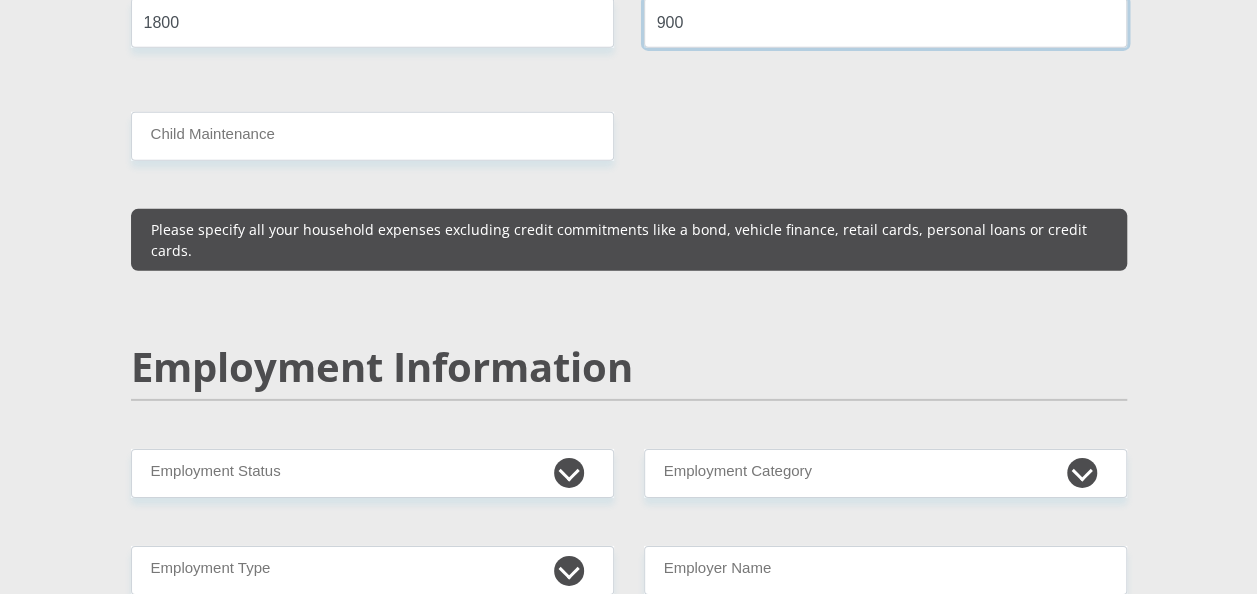 scroll, scrollTop: 2900, scrollLeft: 0, axis: vertical 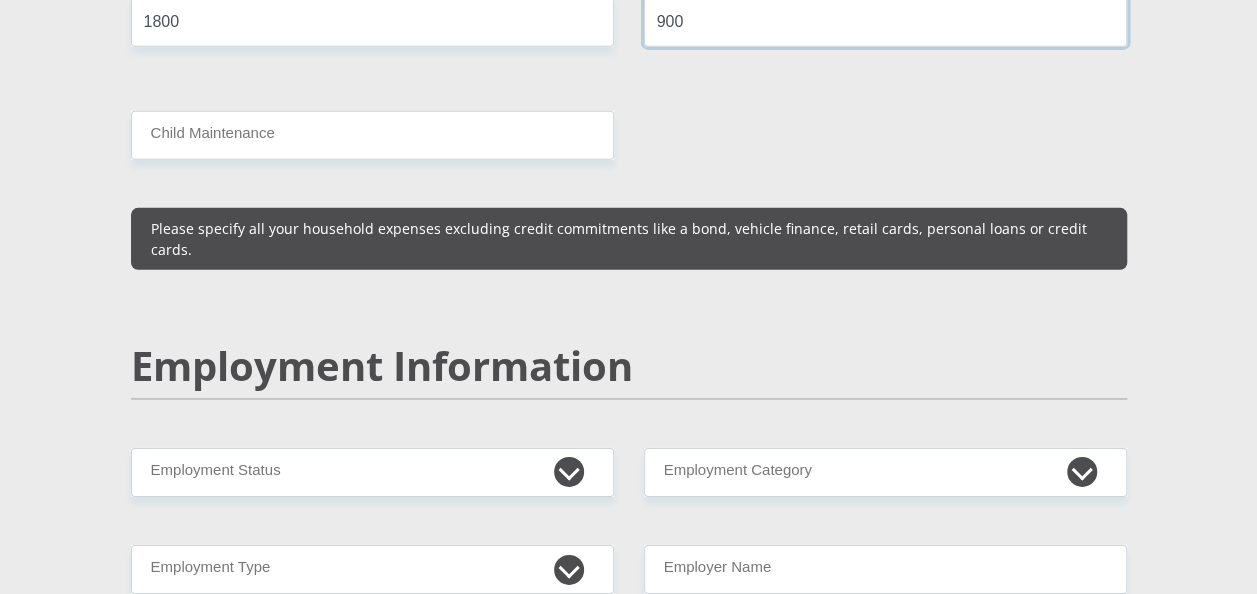 type on "900" 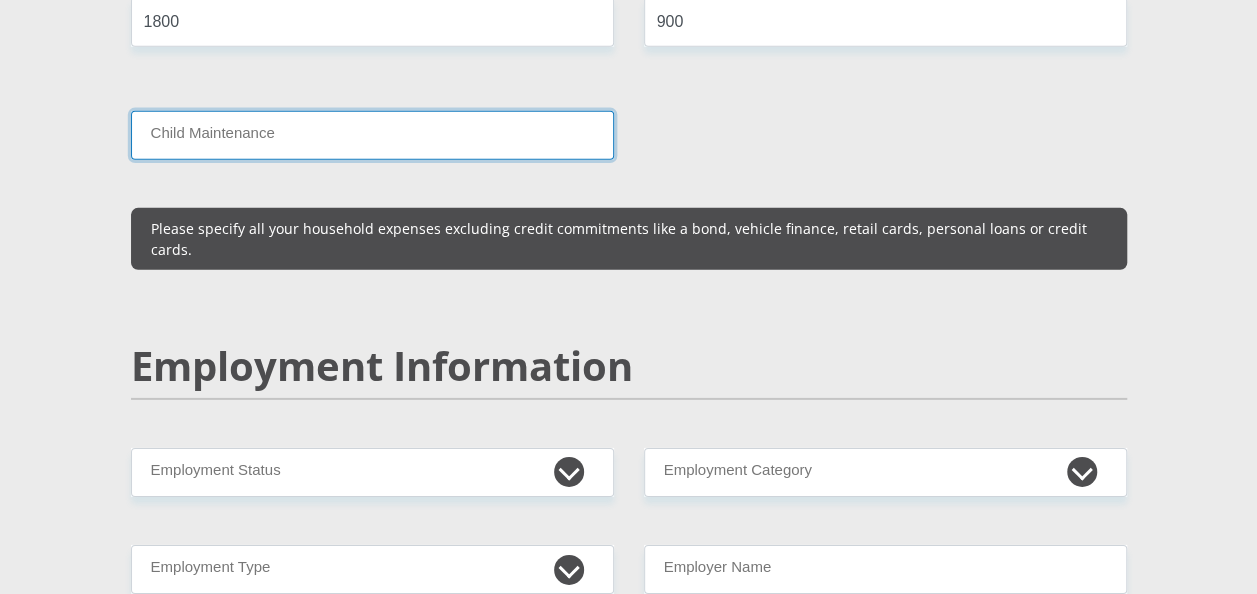 click on "Child Maintenance" at bounding box center (372, 135) 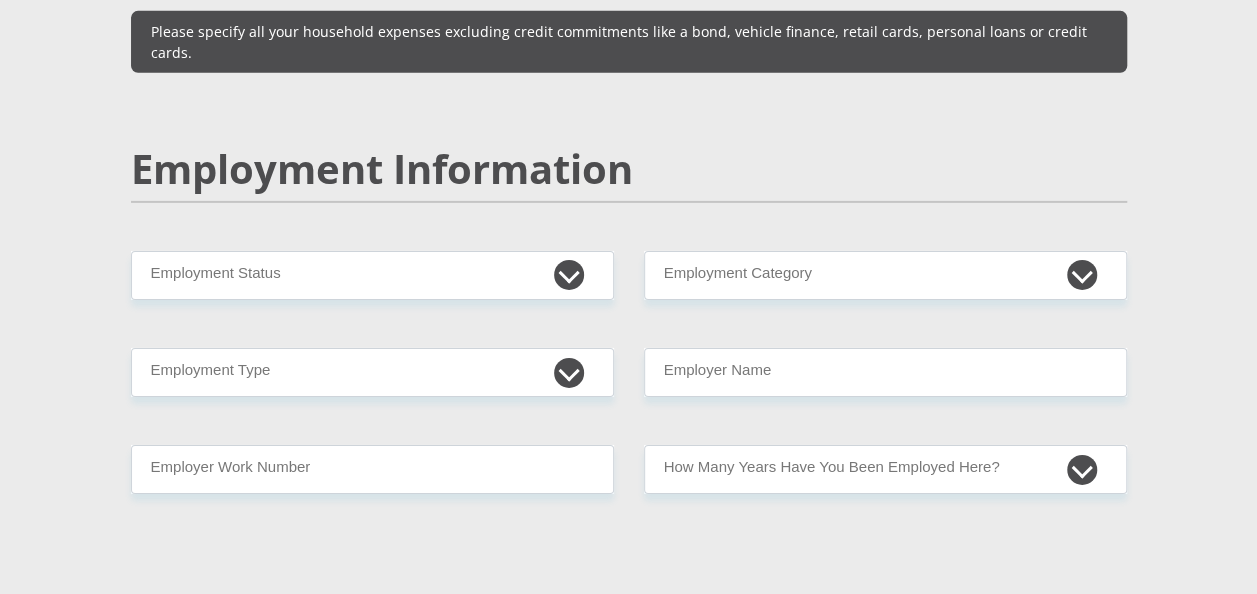 scroll, scrollTop: 3200, scrollLeft: 0, axis: vertical 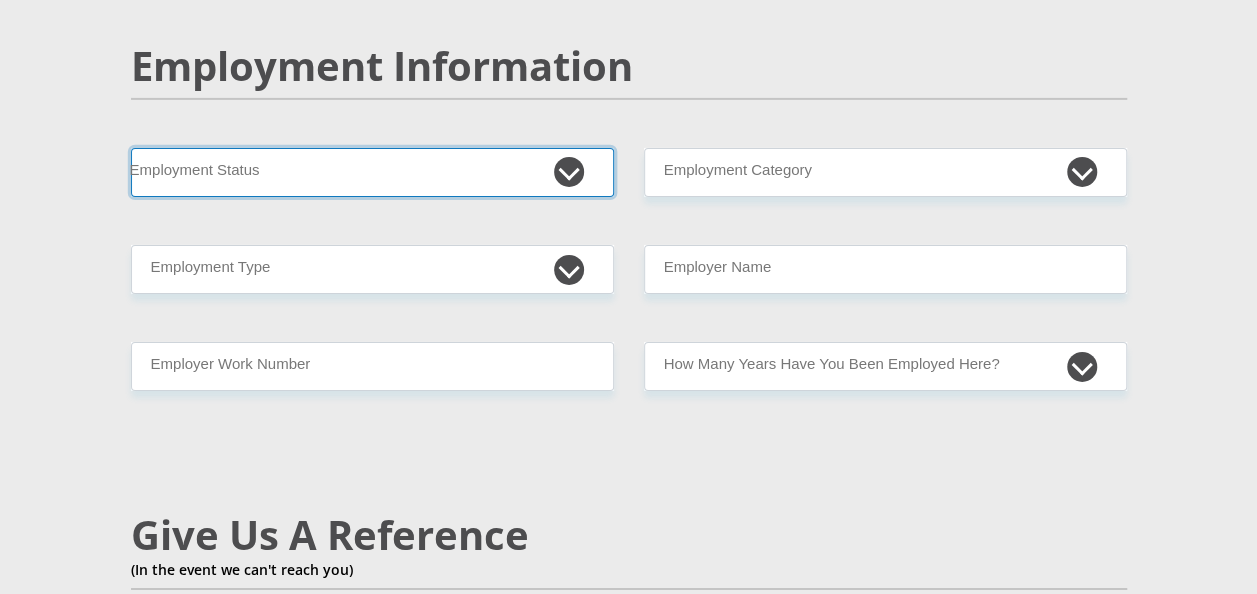 click on "Permanent/Full-time
Part-time/Casual
Contract Worker
Self-Employed
Housewife
Retired
Student
Medically Boarded
Disability
Unemployed" at bounding box center (372, 172) 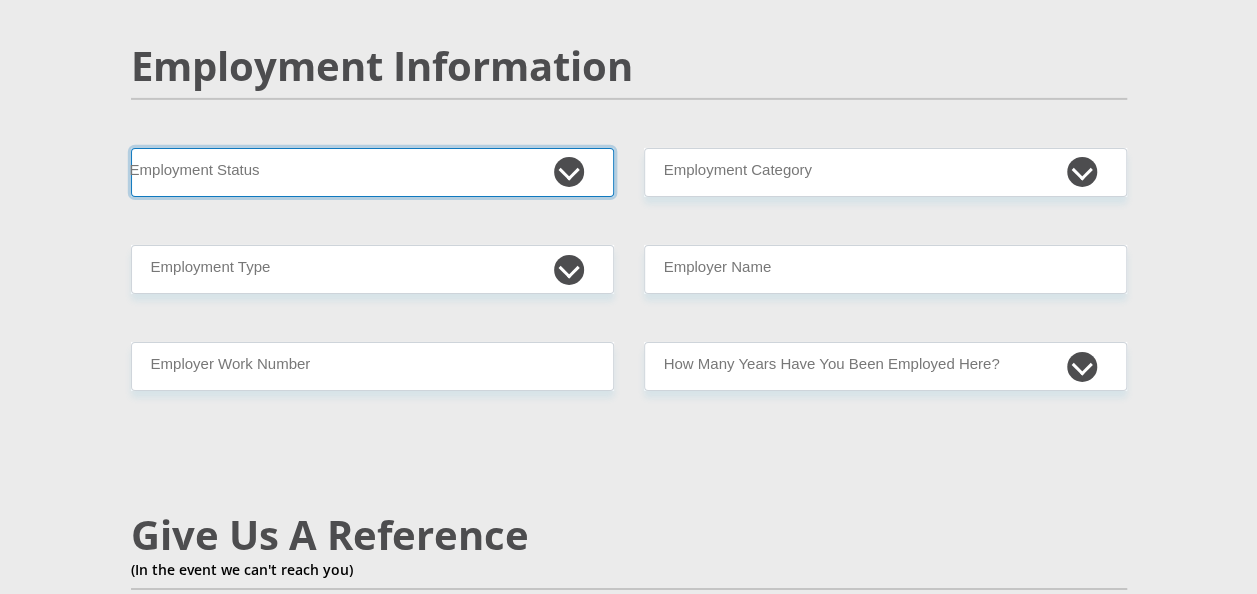 select on "3" 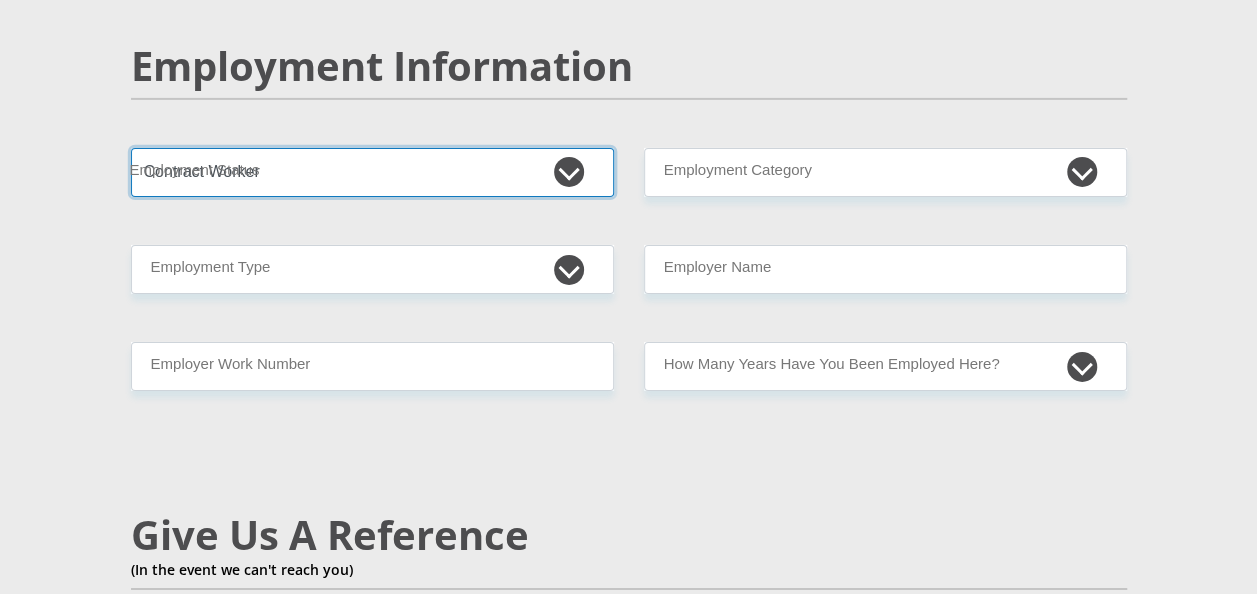 click on "Permanent/Full-time
Part-time/Casual
Contract Worker
Self-Employed
Housewife
Retired
Student
Medically Boarded
Disability
Unemployed" at bounding box center (372, 172) 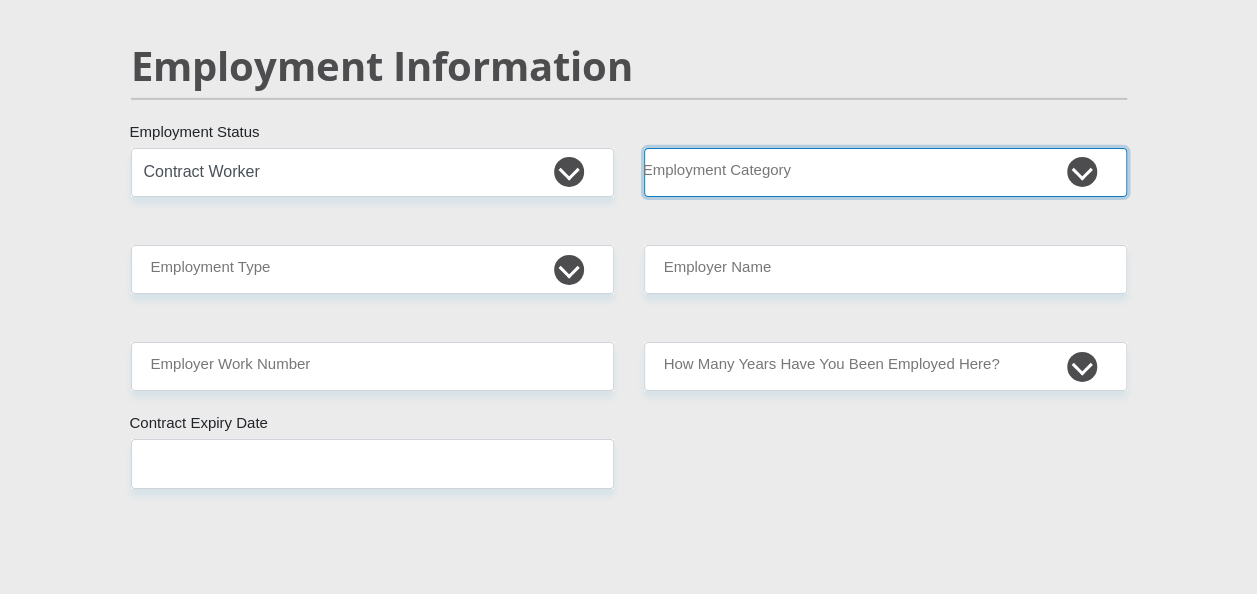 click on "AGRICULTURE
ALCOHOL & TOBACCO
CONSTRUCTION MATERIALS
METALLURGY
EQUIPMENT FOR RENEWABLE ENERGY
SPECIALIZED CONTRACTORS
CAR
GAMING (INCL. INTERNET
OTHER WHOLESALE
UNLICENSED PHARMACEUTICALS
CURRENCY EXCHANGE HOUSES
OTHER FINANCIAL INSTITUTIONS & INSURANCE
REAL ESTATE AGENTS
OIL & GAS
OTHER MATERIALS (E.G. IRON ORE)
PRECIOUS STONES & PRECIOUS METALS
POLITICAL ORGANIZATIONS
RELIGIOUS ORGANIZATIONS(NOT SECTS)
ACTI. HAVING BUSINESS DEAL WITH PUBLIC ADMINISTRATION
LAUNDROMATS" at bounding box center [885, 172] 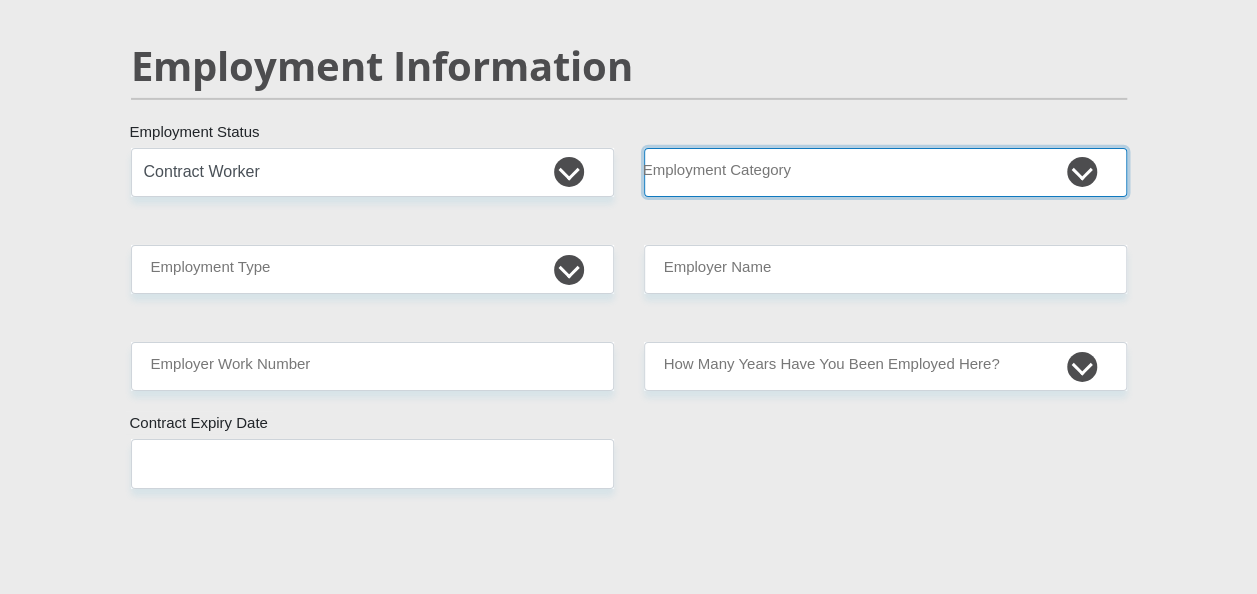 select on "75" 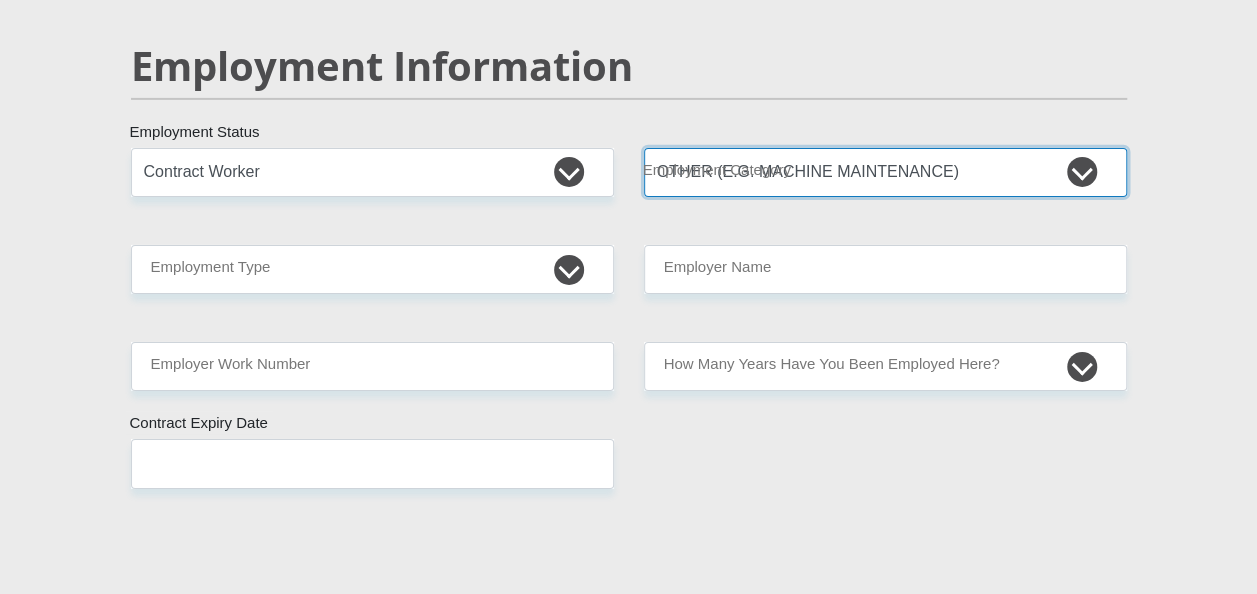 click on "AGRICULTURE
ALCOHOL & TOBACCO
CONSTRUCTION MATERIALS
METALLURGY
EQUIPMENT FOR RENEWABLE ENERGY
SPECIALIZED CONTRACTORS
CAR
GAMING (INCL. INTERNET
OTHER WHOLESALE
UNLICENSED PHARMACEUTICALS
CURRENCY EXCHANGE HOUSES
OTHER FINANCIAL INSTITUTIONS & INSURANCE
REAL ESTATE AGENTS
OIL & GAS
OTHER MATERIALS (E.G. IRON ORE)
PRECIOUS STONES & PRECIOUS METALS
POLITICAL ORGANIZATIONS
RELIGIOUS ORGANIZATIONS(NOT SECTS)
ACTI. HAVING BUSINESS DEAL WITH PUBLIC ADMINISTRATION
LAUNDROMATS" at bounding box center (885, 172) 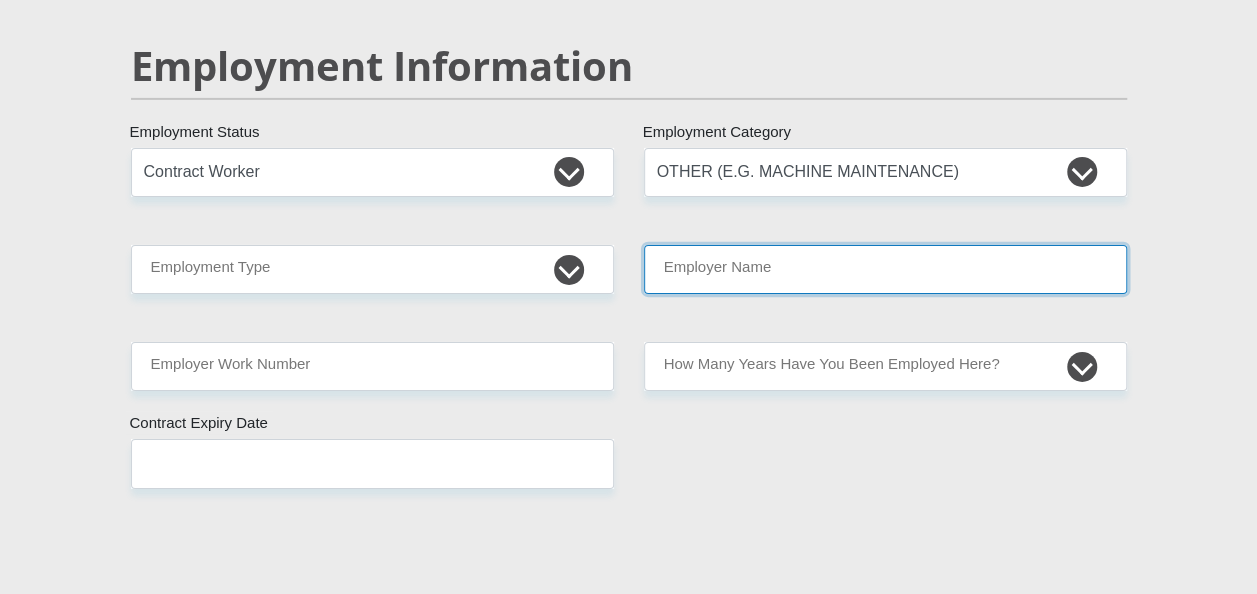 click on "Employer Name" at bounding box center (885, 269) 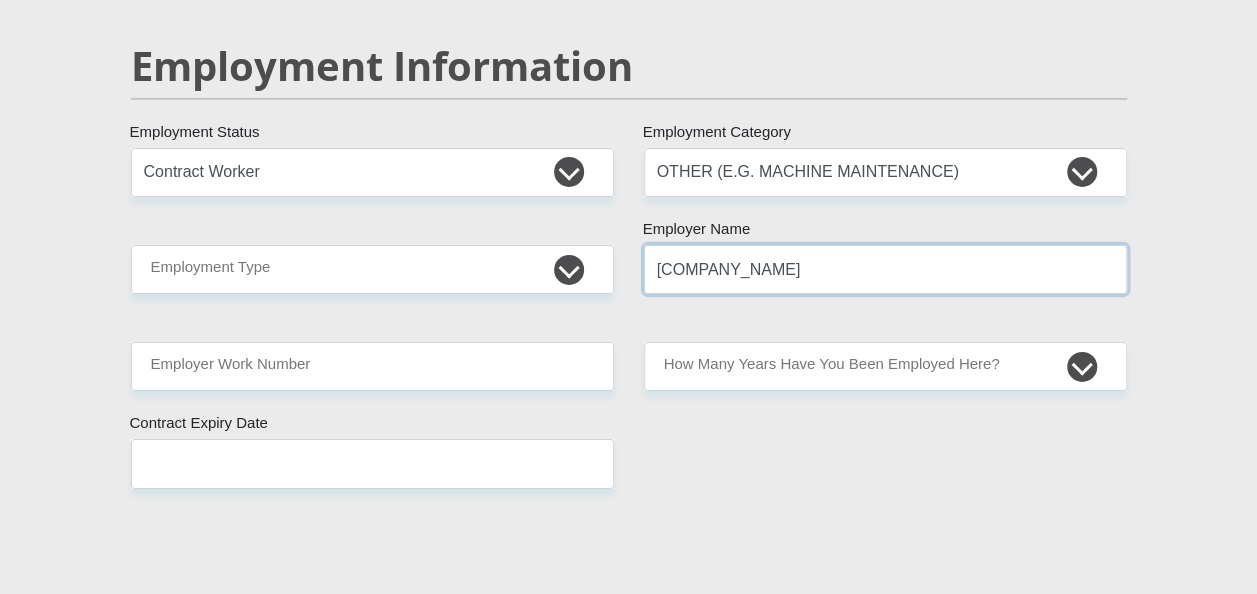 type on "[COMPANY_NAME]" 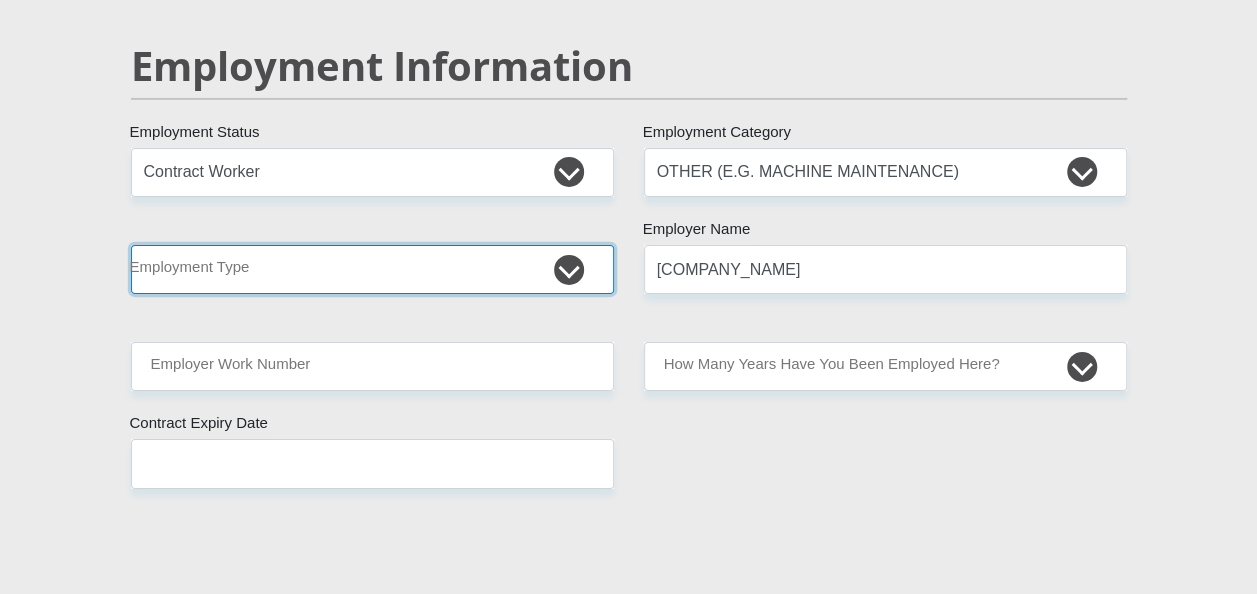 click on "College/Lecturer
Craft Seller
Creative
Driver
Executive
Farmer
Forces - Non Commissioned
Forces - Officer
Hawker
Housewife
Labourer
Licenced Professional
Manager
Miner
Non Licenced Professional
Office Staff/Clerk
Outside Worker
Pensioner
Permanent Teacher
Production/Manufacturing
Sales
Self-Employed
Semi-Professional Worker
Service Industry  Social Worker  Student" at bounding box center [372, 269] 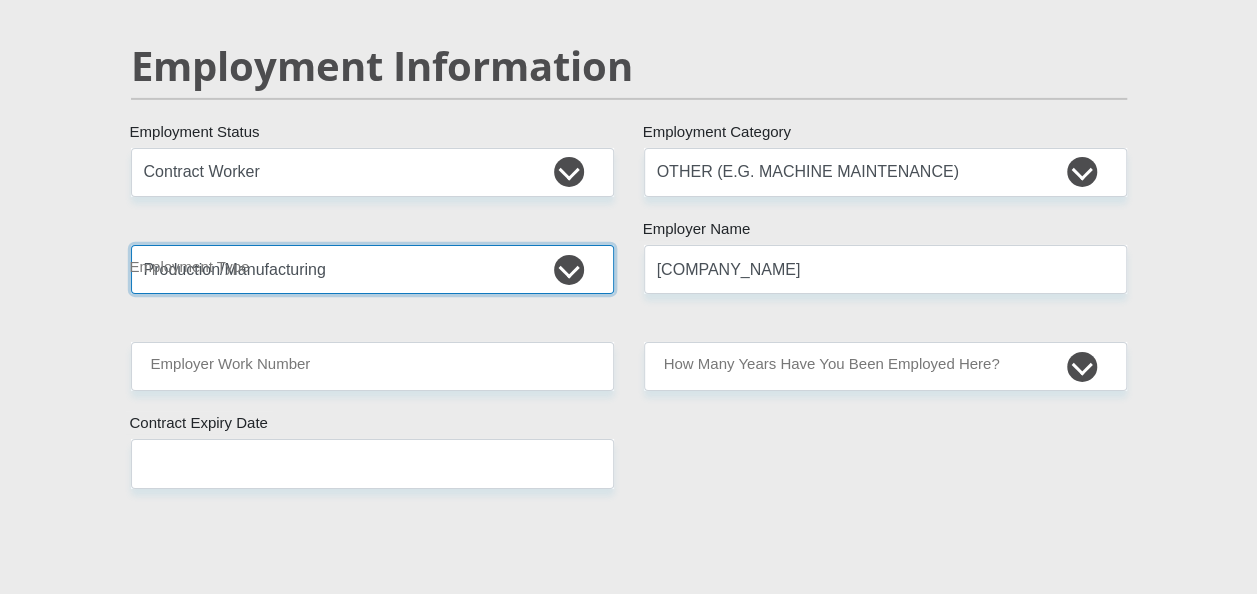 click on "College/Lecturer
Craft Seller
Creative
Driver
Executive
Farmer
Forces - Non Commissioned
Forces - Officer
Hawker
Housewife
Labourer
Licenced Professional
Manager
Miner
Non Licenced Professional
Office Staff/Clerk
Outside Worker
Pensioner
Permanent Teacher
Production/Manufacturing
Sales
Self-Employed
Semi-Professional Worker
Service Industry  Social Worker  Student" at bounding box center [372, 269] 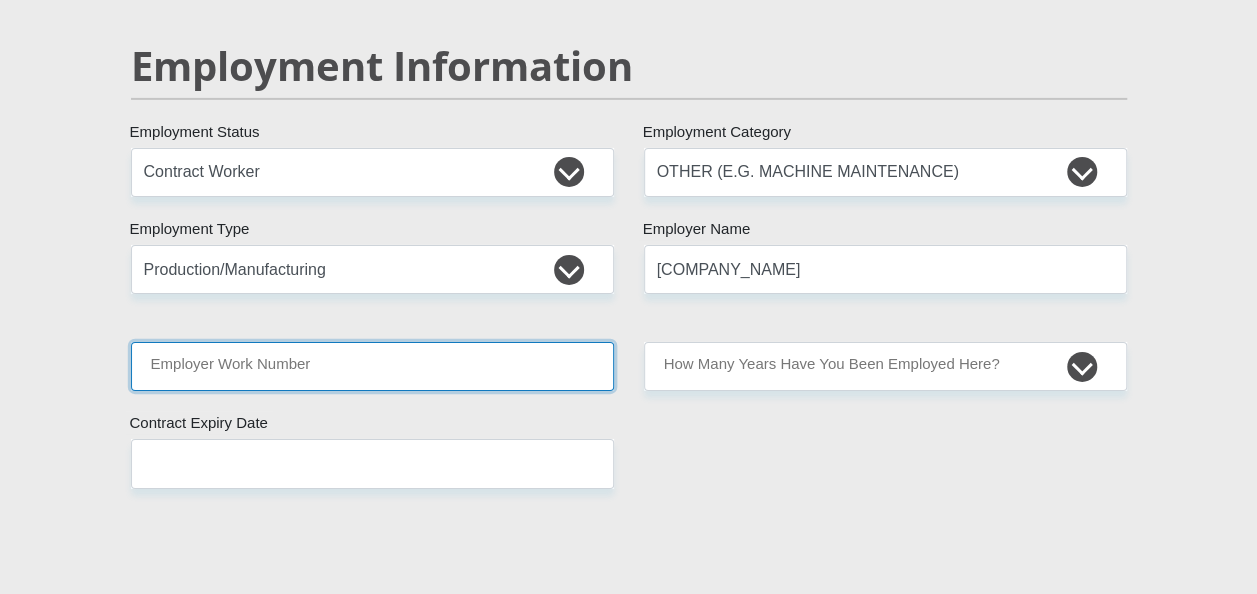 click on "Employer Work Number" at bounding box center (372, 366) 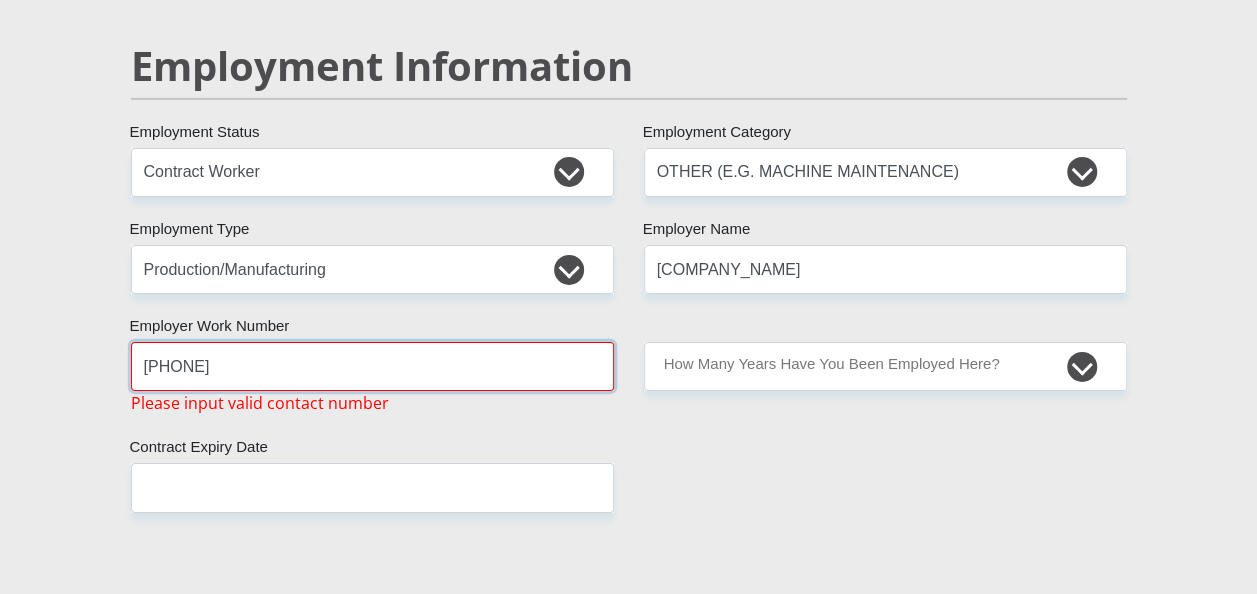 type on "[PHONE]" 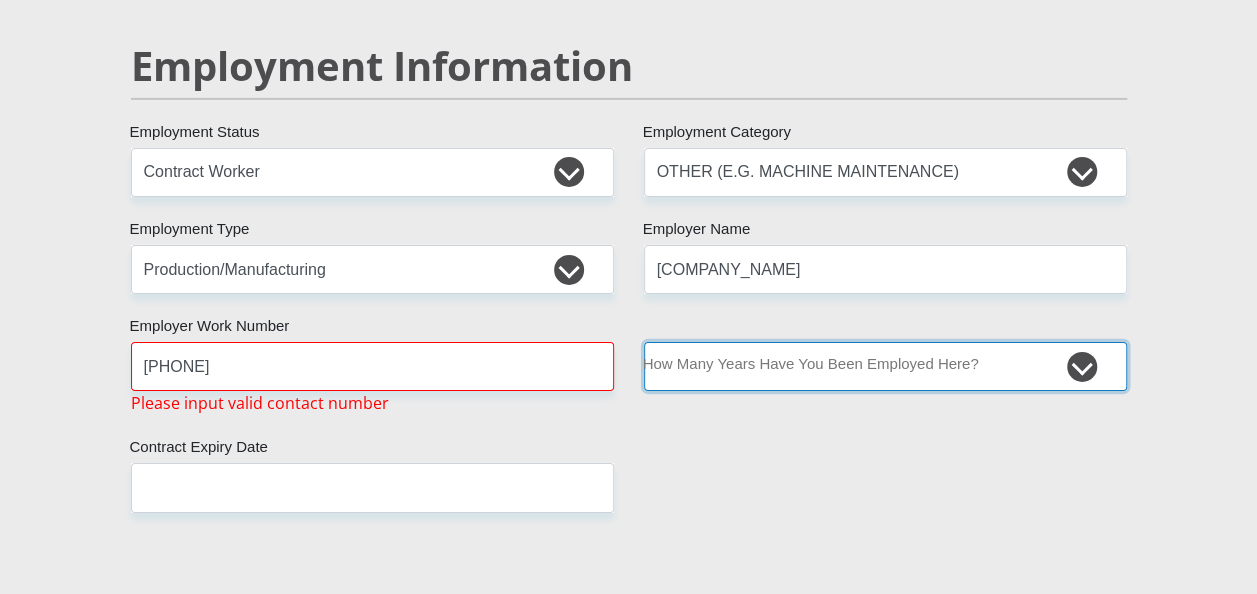 click on "less than 1 year
1-3 years
3-5 years
5+ years" at bounding box center [885, 366] 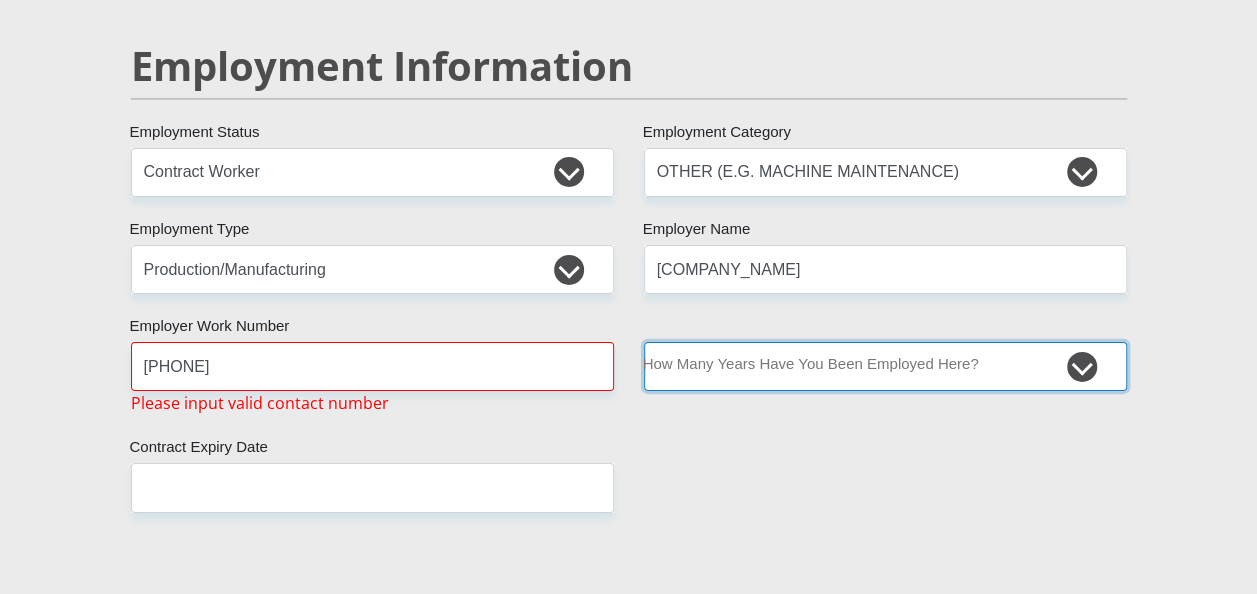select on "6" 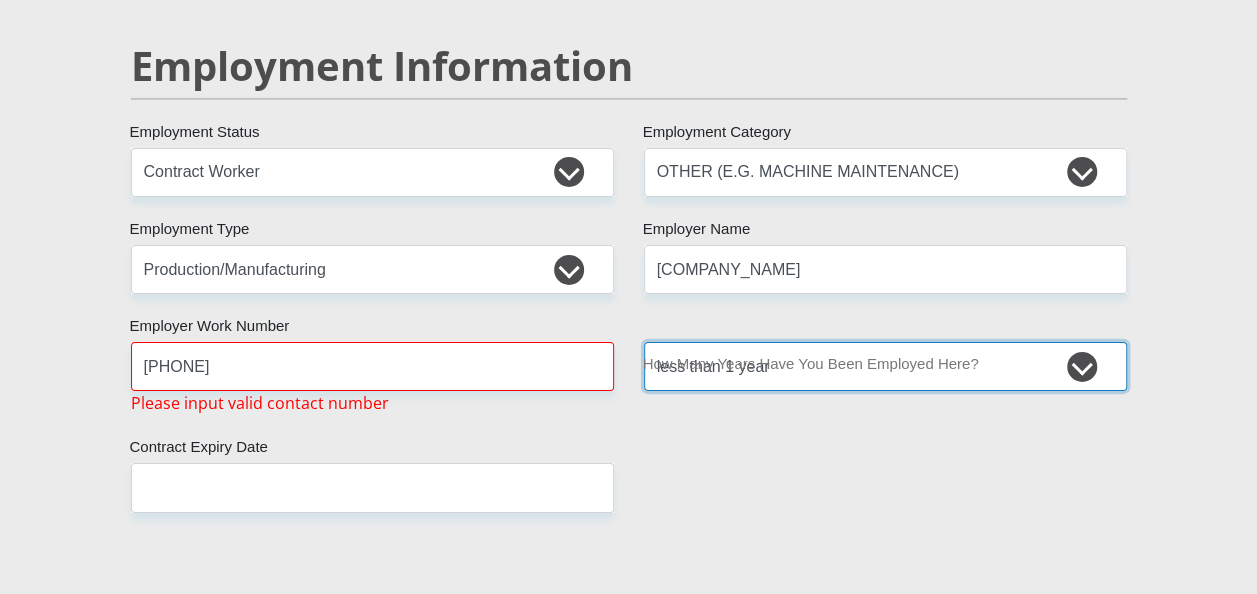 click on "less than 1 year
1-3 years
3-5 years
5+ years" at bounding box center (885, 366) 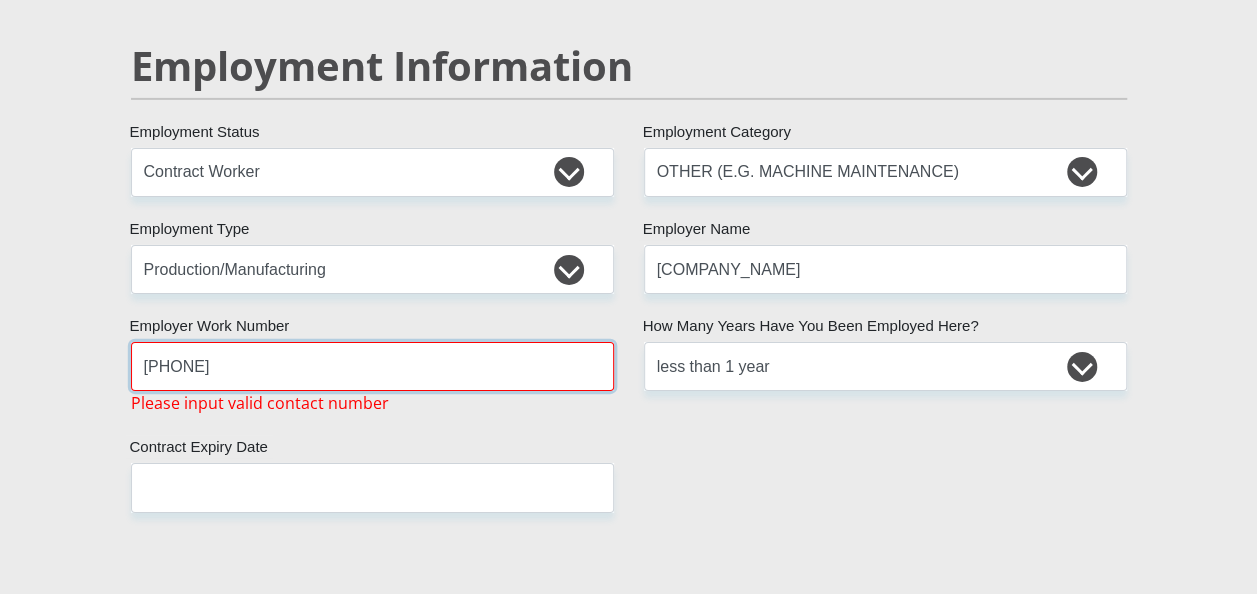 click on "[PHONE]" at bounding box center (372, 366) 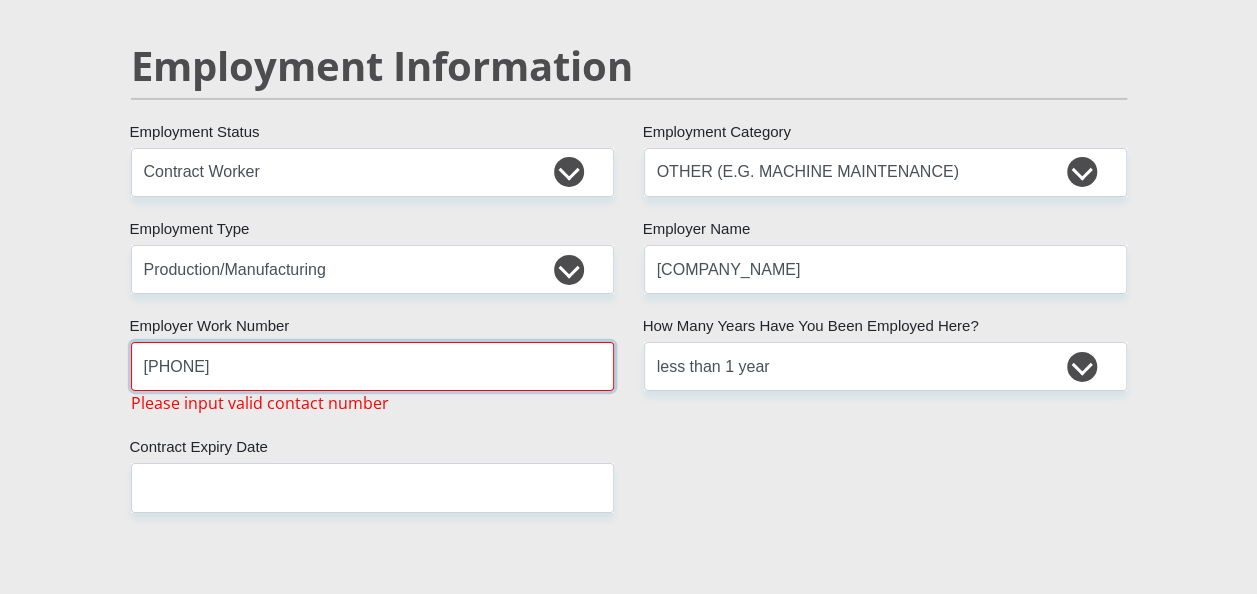 click on "[PHONE]" at bounding box center (372, 366) 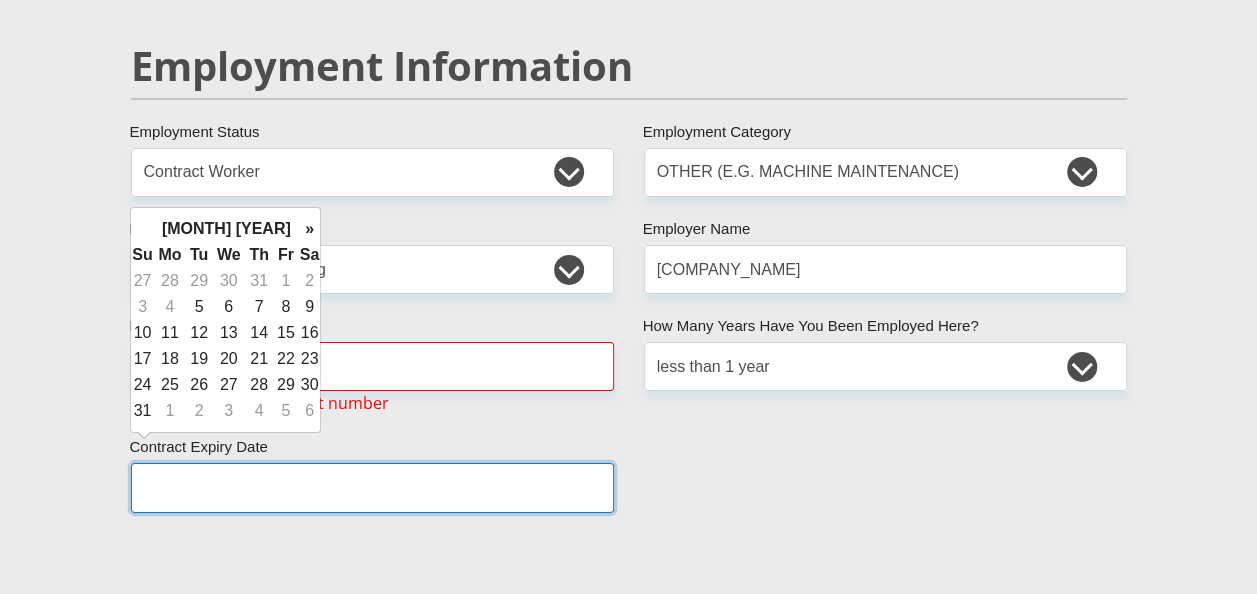 click at bounding box center (372, 487) 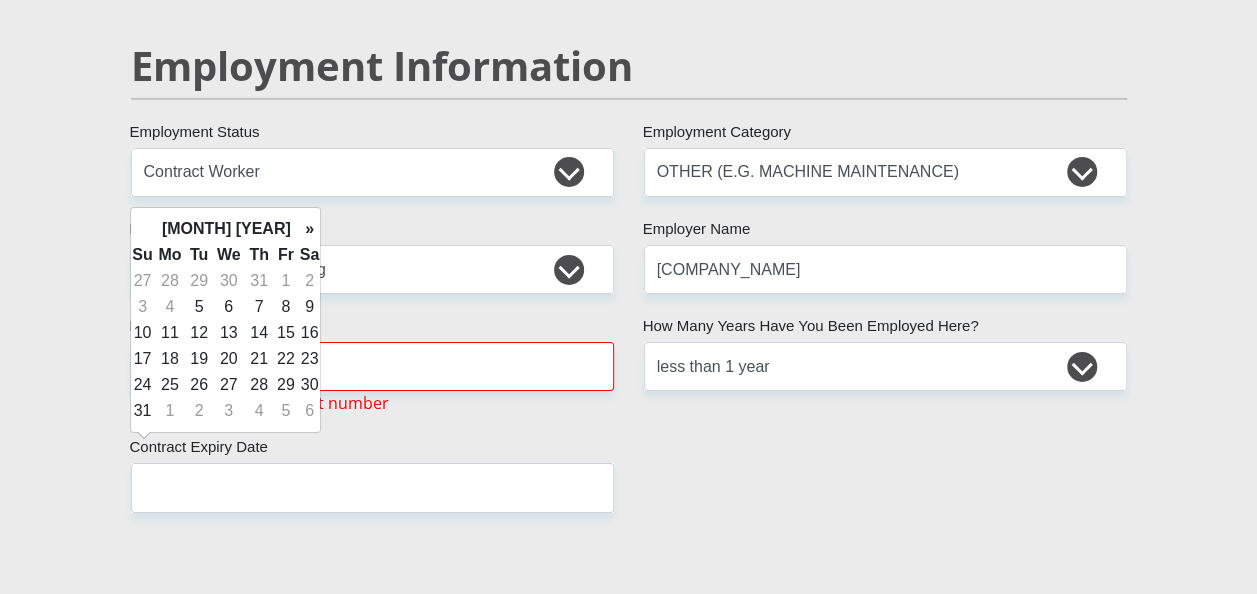 click on "Mr
Ms
Mrs
Dr
Other
Title
[FIRST_NAME]
First Name
[SURNAME]
Surname
6807165664089
South African ID Number
Please input valid ID number
South Africa
Afghanistan
Aland Islands
Albania
Algeria
America Samoa
American Virgin Islands
Andorra
Angola
Anguilla" at bounding box center [629, 152] 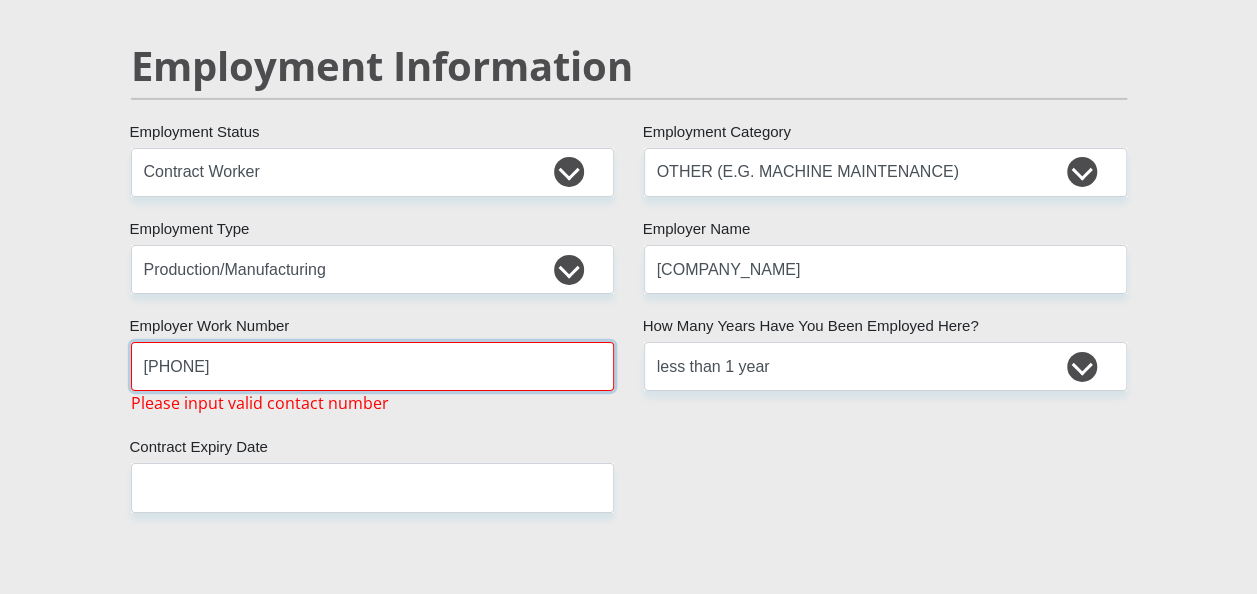click on "[PHONE]" at bounding box center (372, 366) 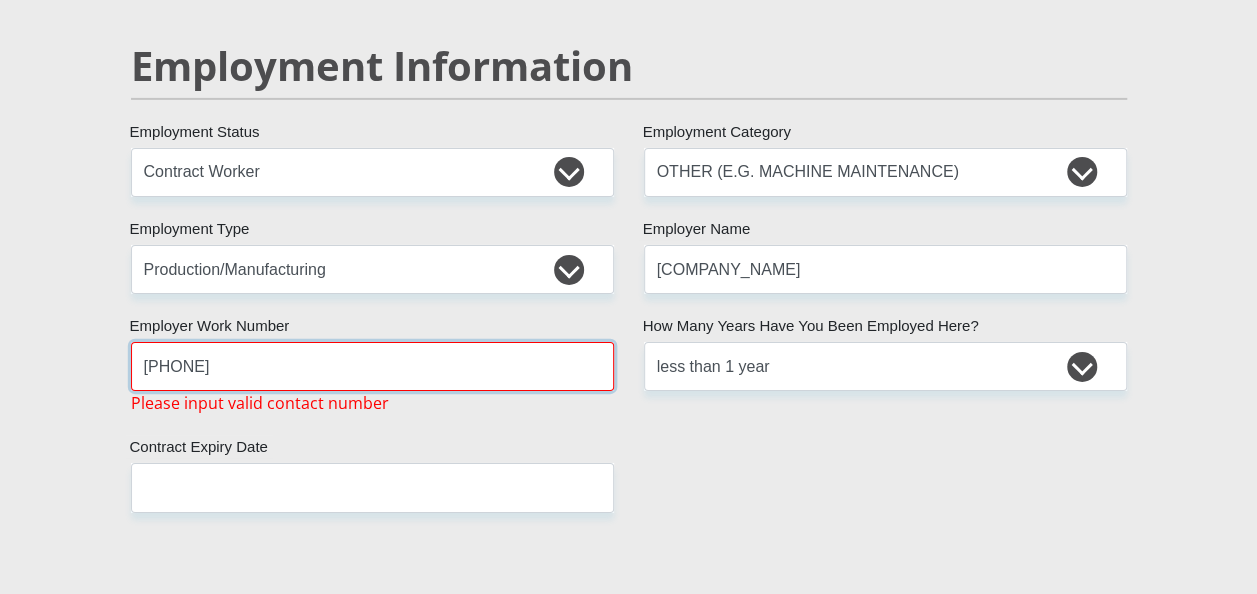 drag, startPoint x: 201, startPoint y: 341, endPoint x: 206, endPoint y: 357, distance: 16.763054 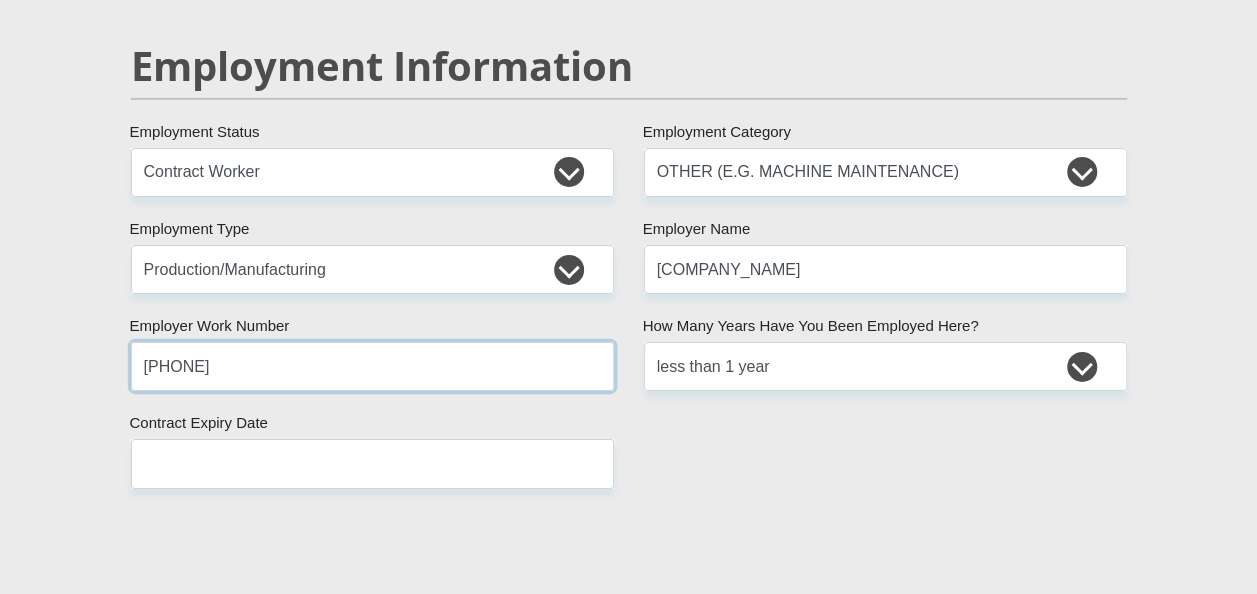 click on "[PHONE]" at bounding box center (372, 366) 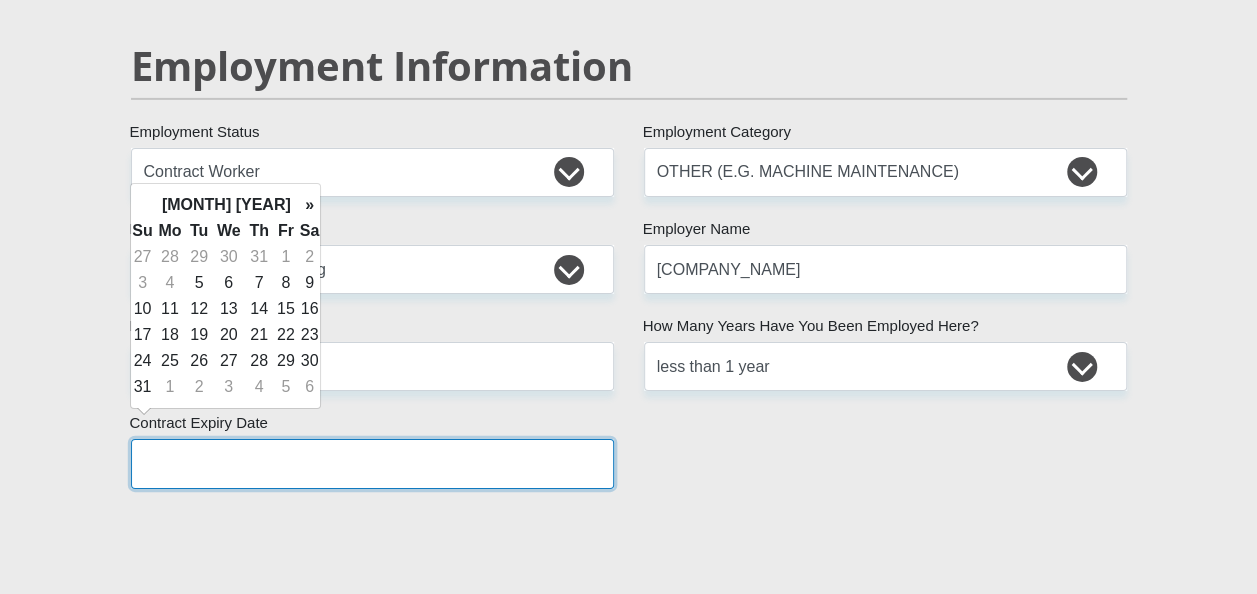 click at bounding box center (372, 463) 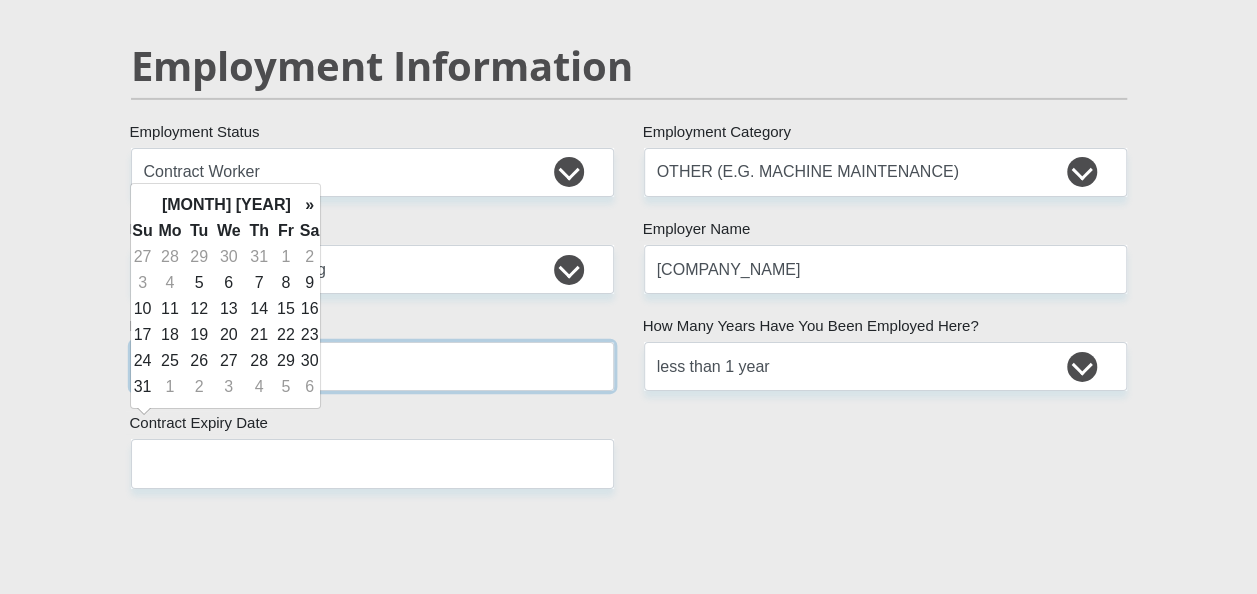click on "[PHONE]" at bounding box center [372, 366] 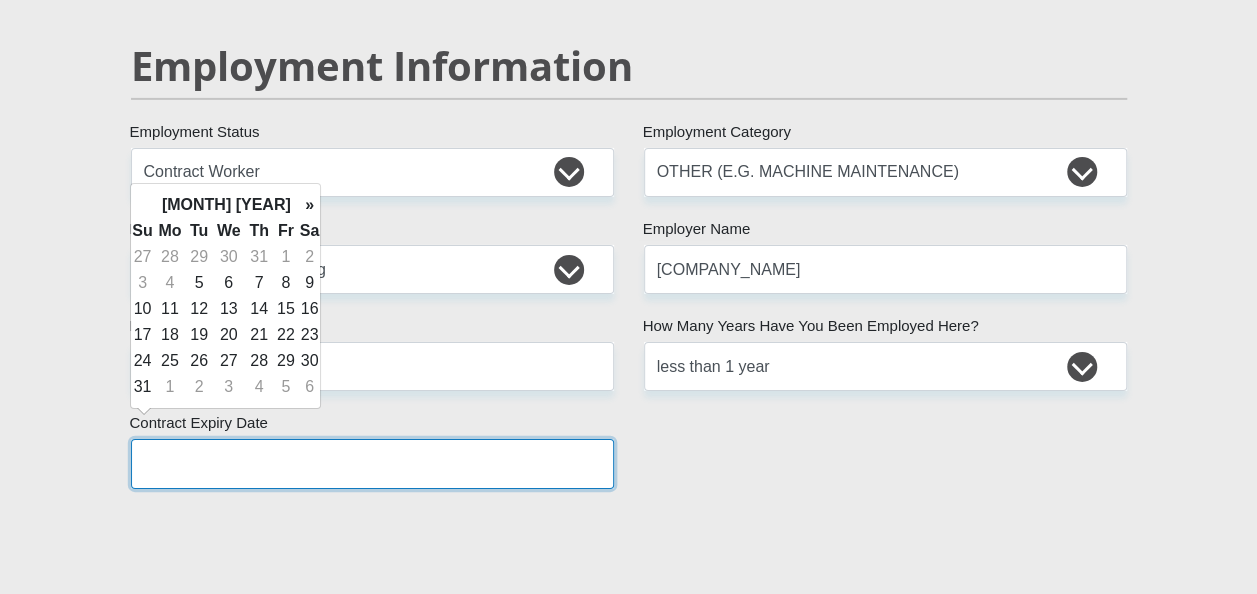 click at bounding box center (372, 463) 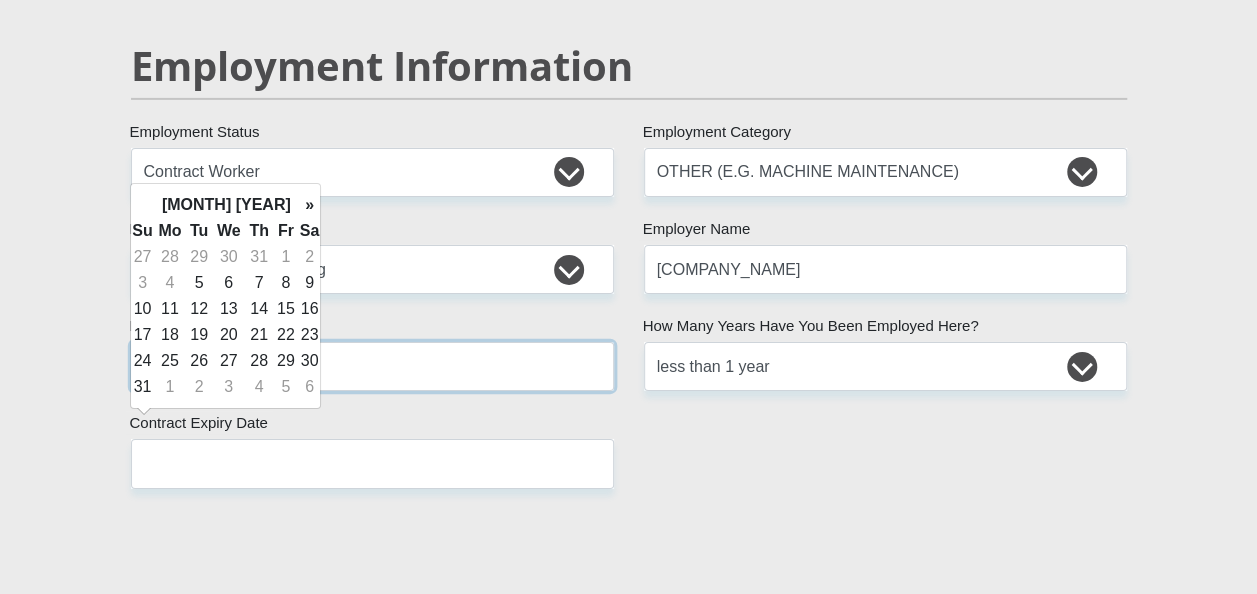 click on "[PHONE]" at bounding box center [372, 366] 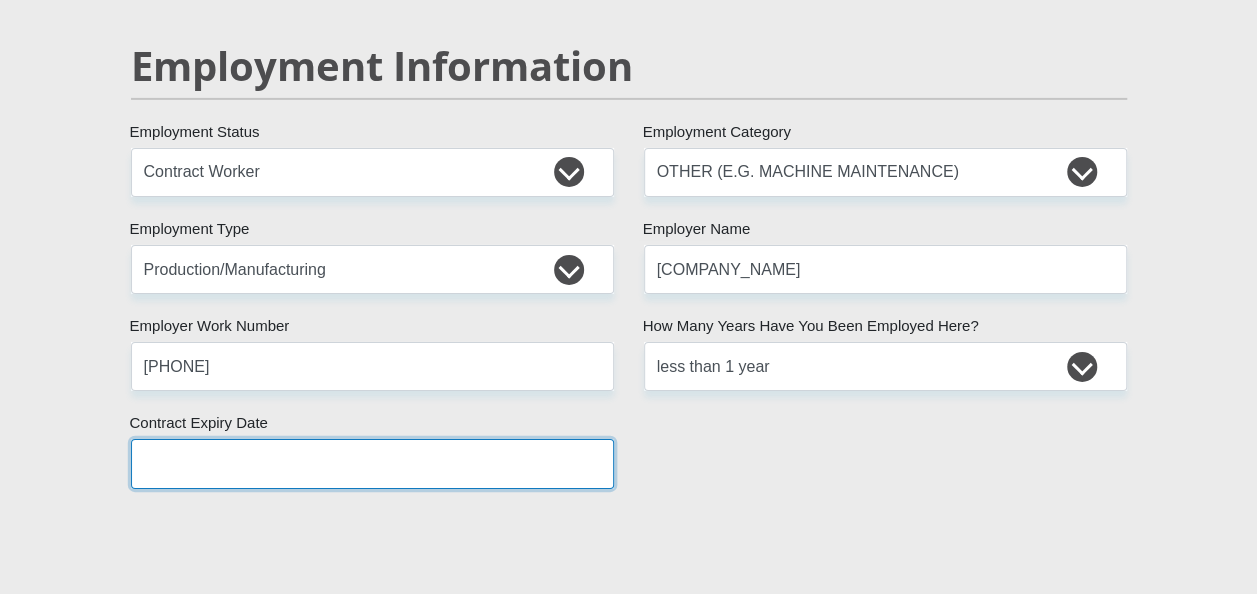 click at bounding box center (372, 463) 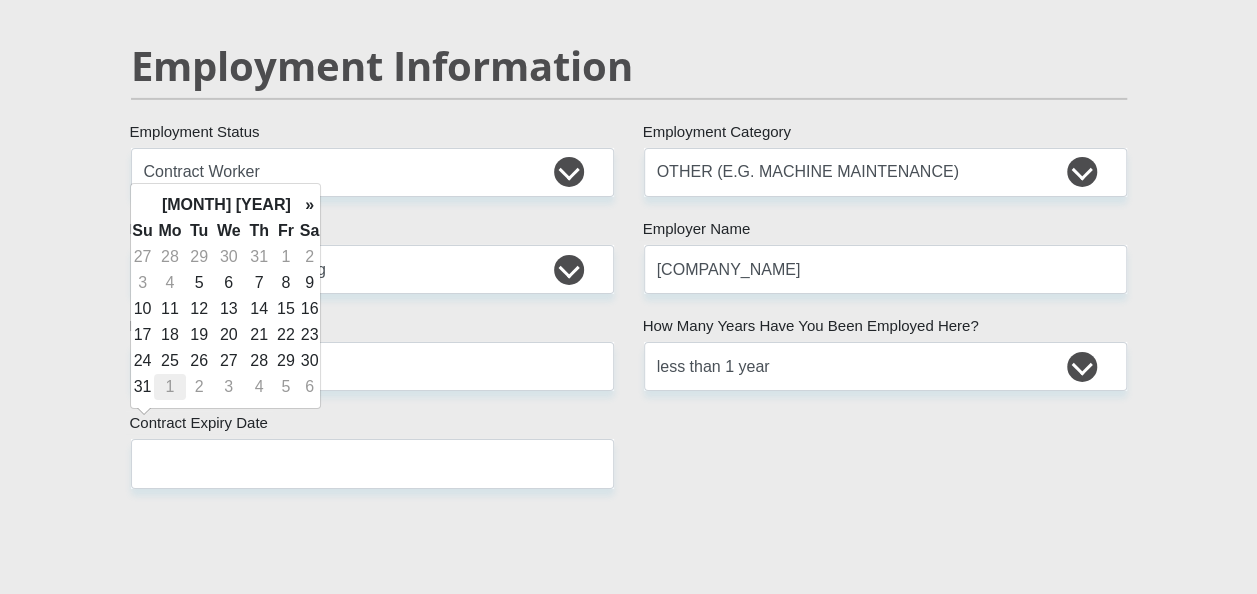 click on "1" at bounding box center (170, 387) 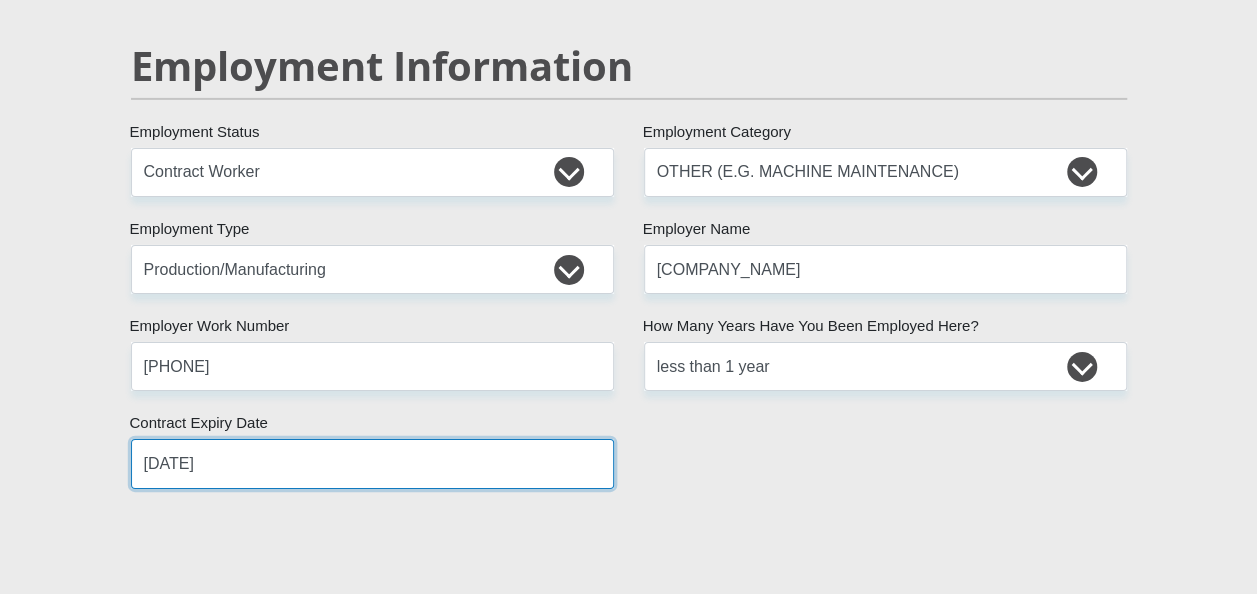 click on "[DATE]" at bounding box center [372, 463] 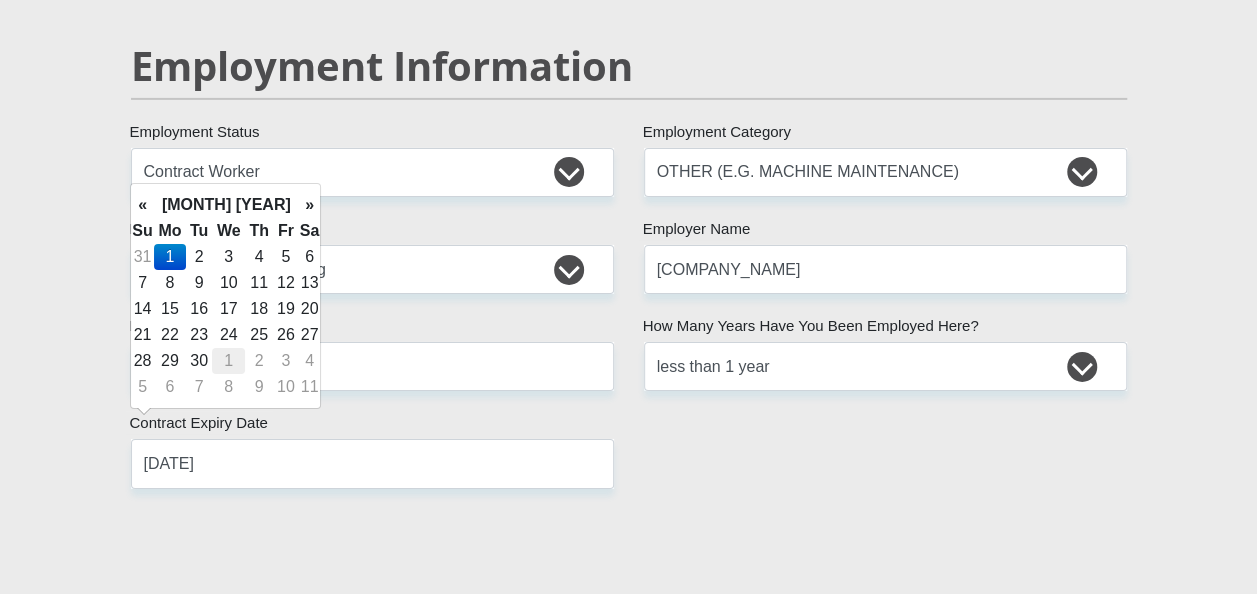 click on "1" at bounding box center [228, 361] 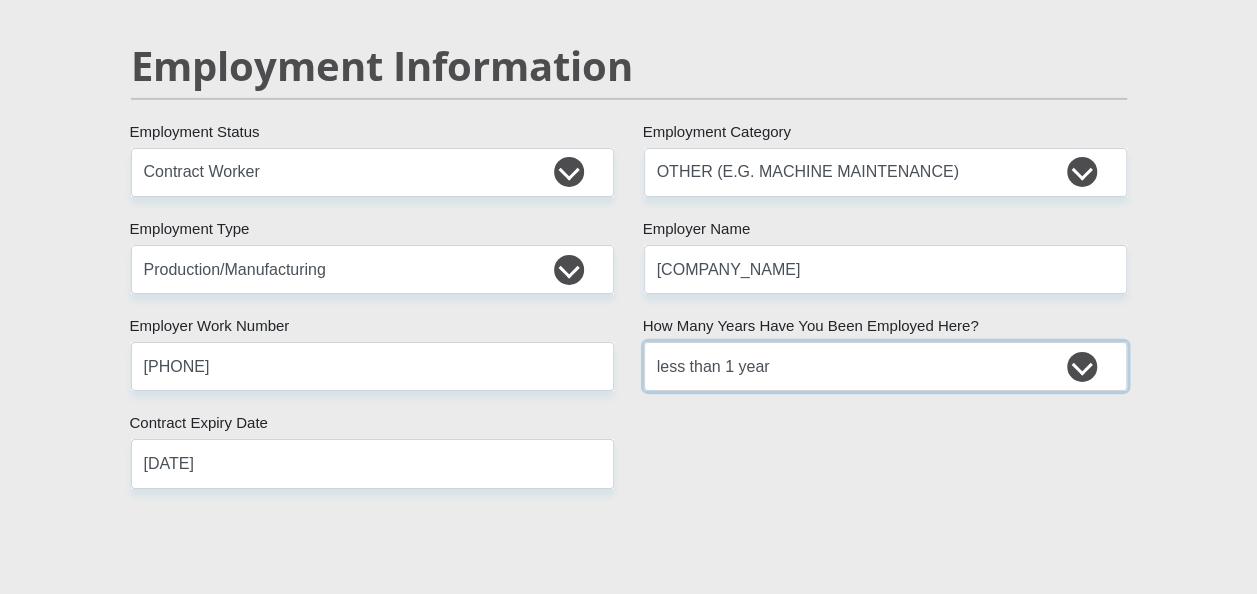 click on "less than 1 year
1-3 years
3-5 years
5+ years" at bounding box center [885, 366] 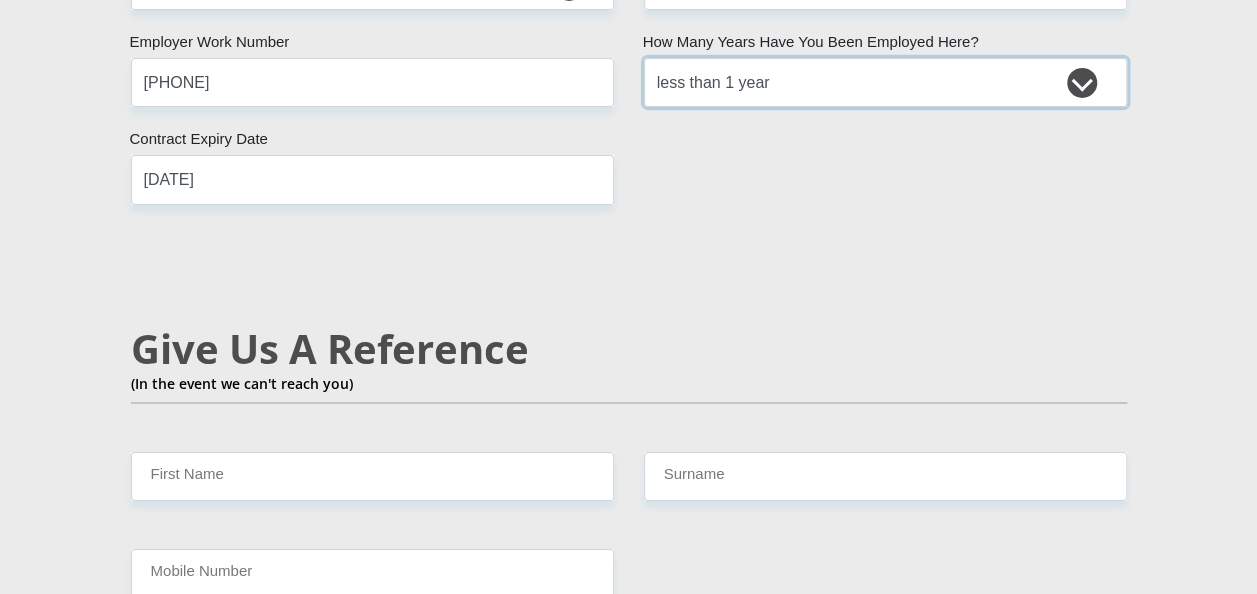 scroll, scrollTop: 3600, scrollLeft: 0, axis: vertical 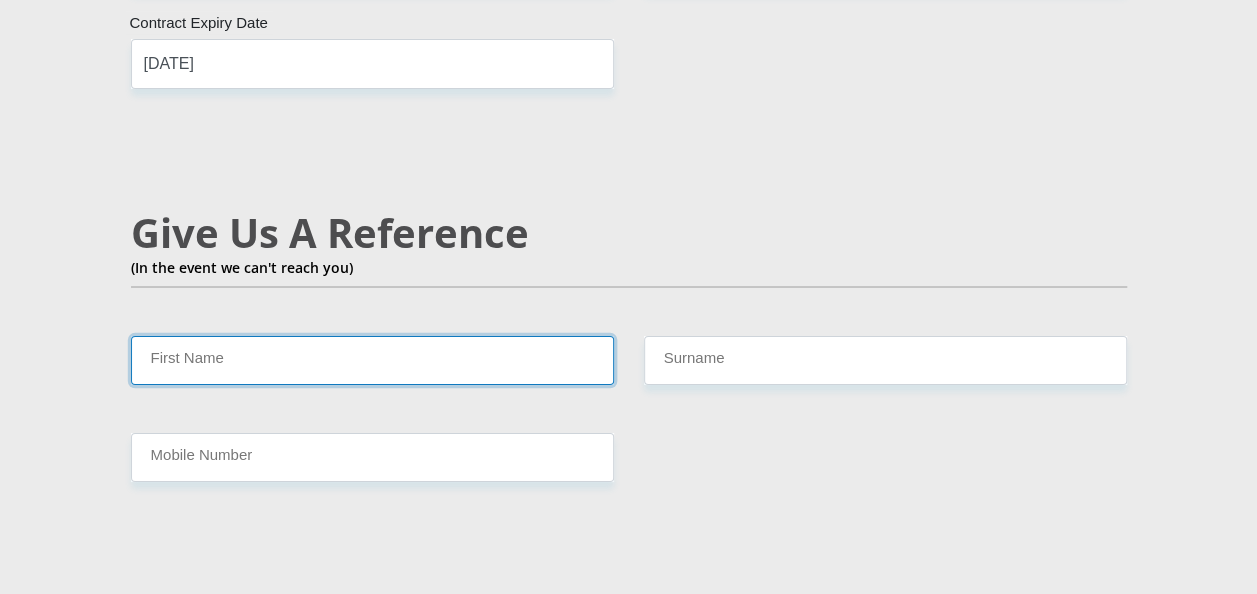 click on "First Name" at bounding box center (372, 360) 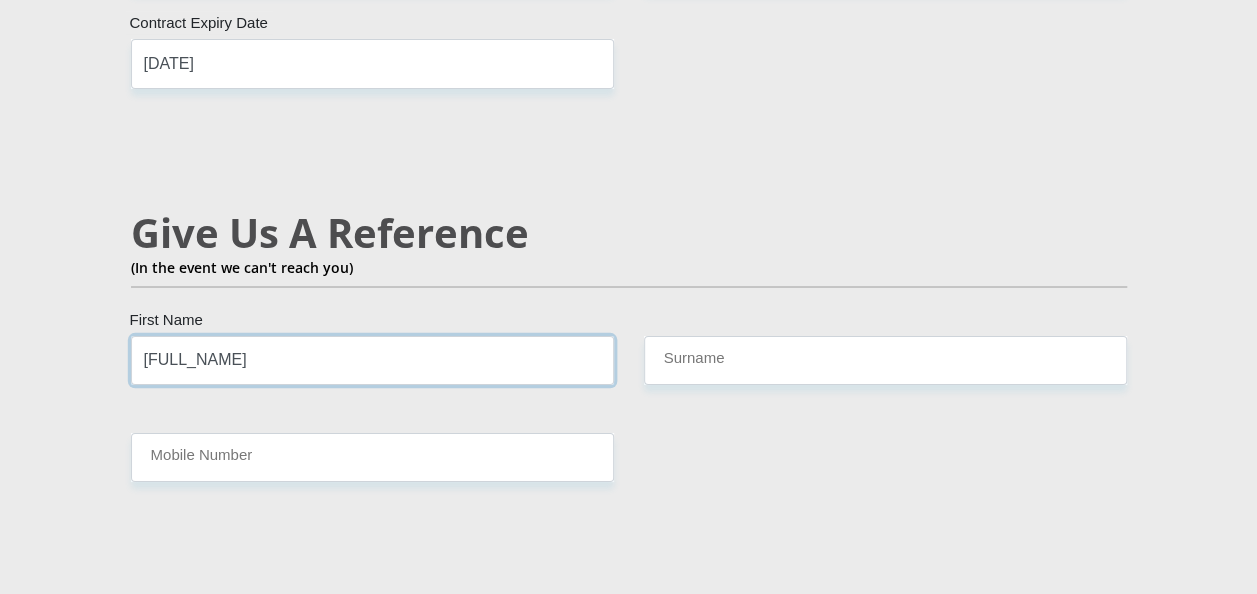 drag, startPoint x: 189, startPoint y: 332, endPoint x: 261, endPoint y: 331, distance: 72.00694 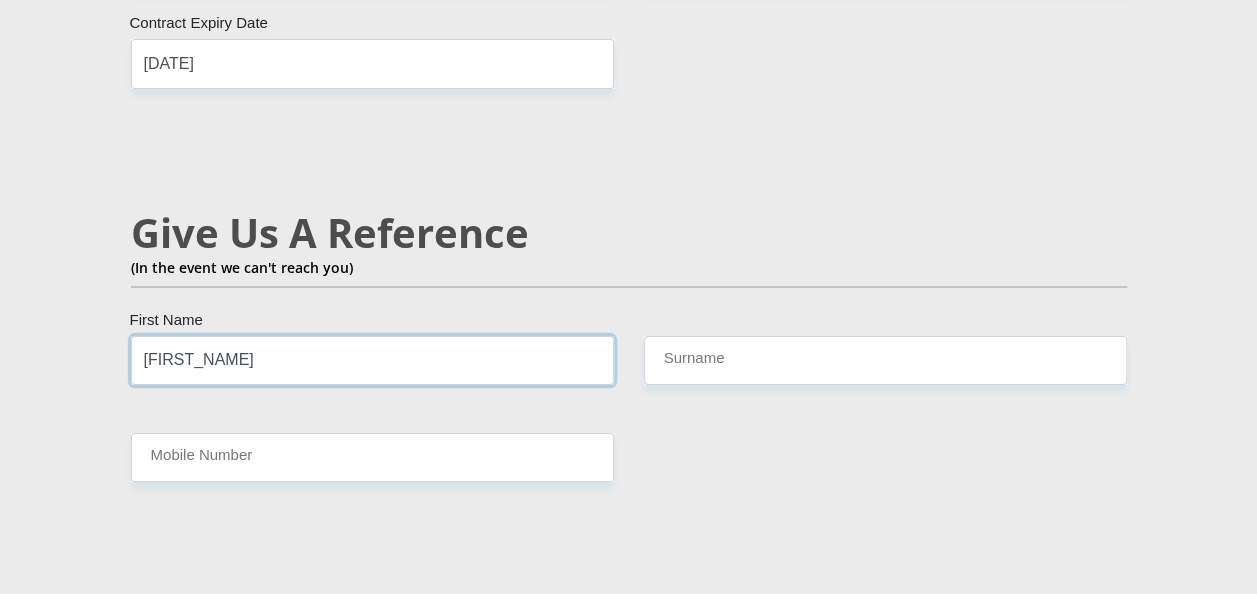 type on "[FIRST_NAME]" 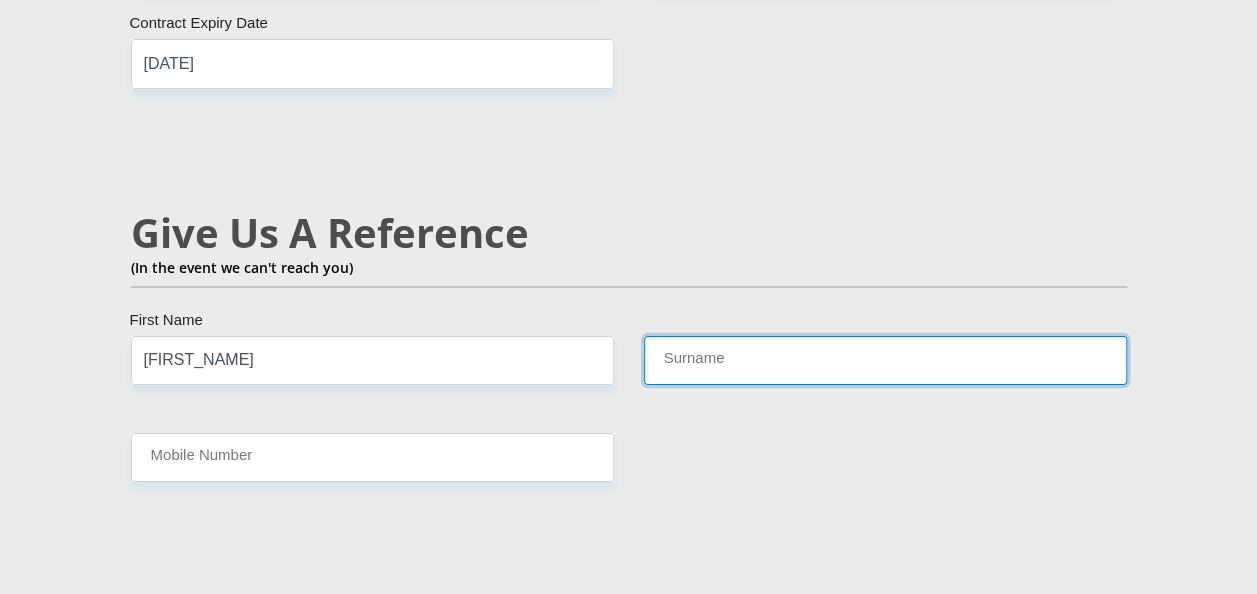 click on "Surname" at bounding box center (885, 360) 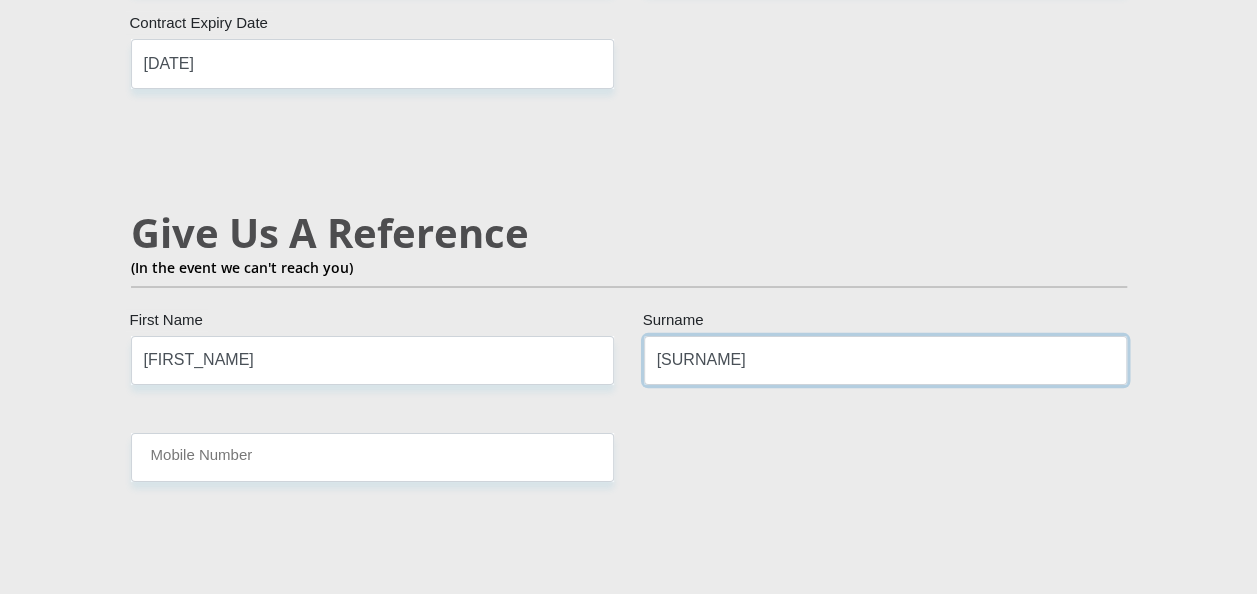 type on "[SURNAME]" 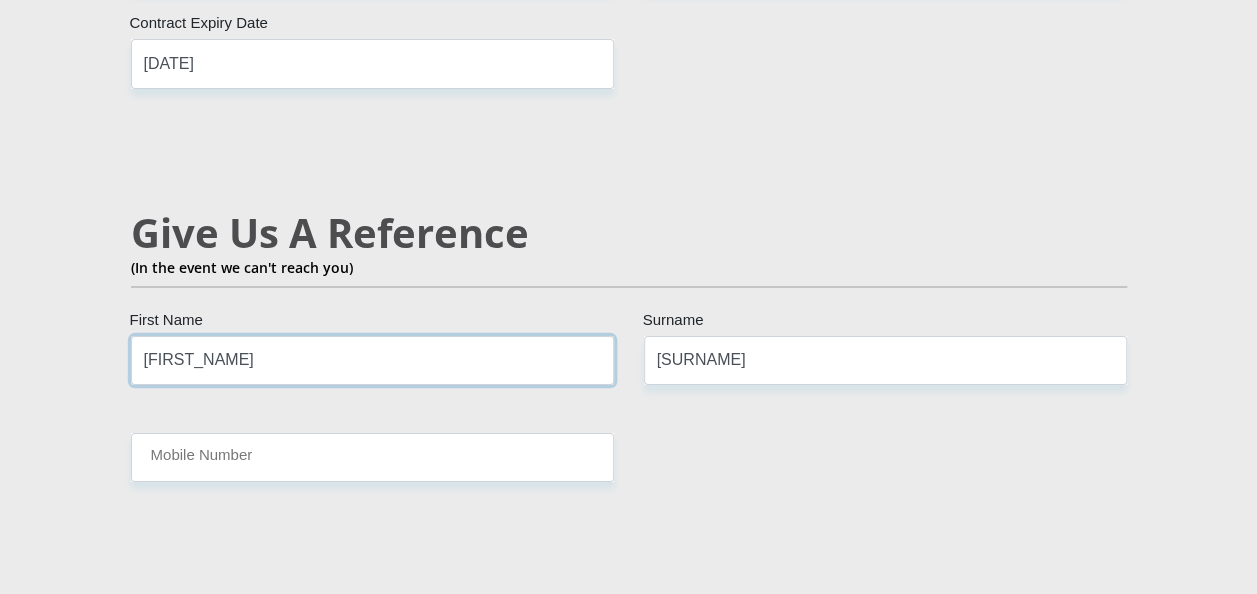 click on "[FIRST_NAME]" at bounding box center [372, 360] 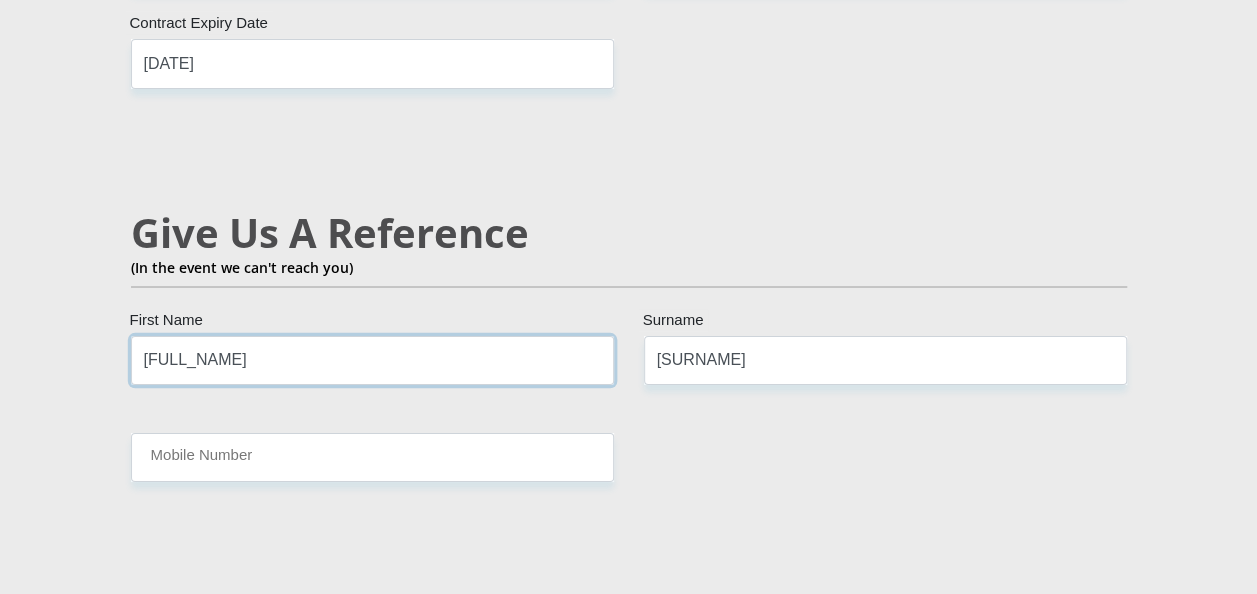click on "[FULL_NAME]" at bounding box center [372, 360] 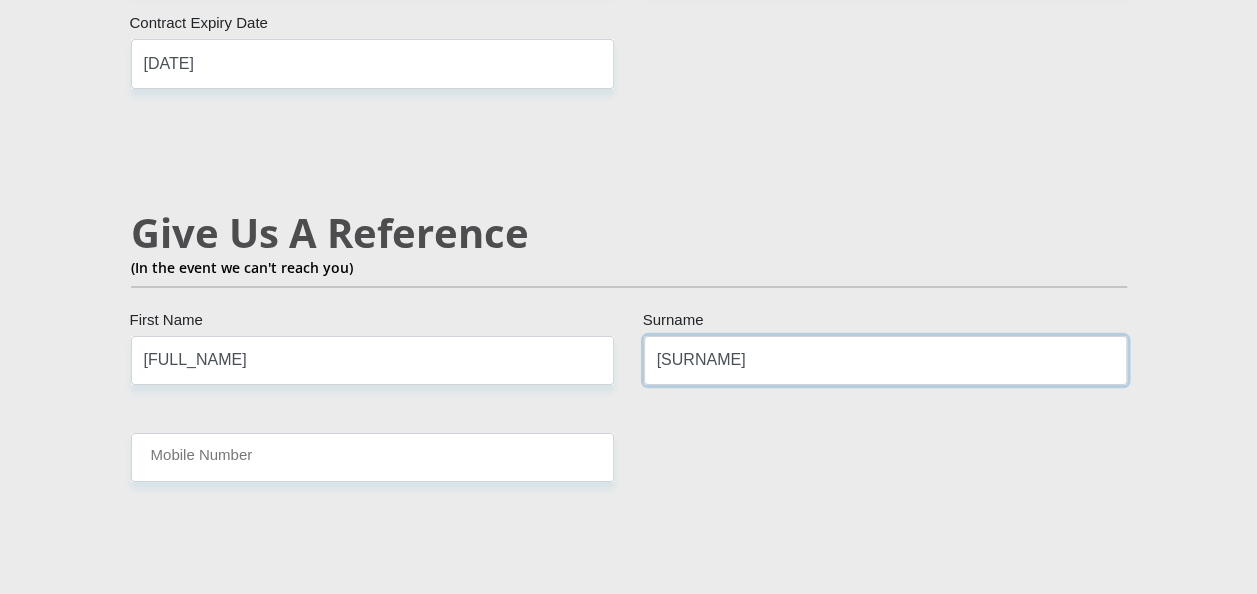 click on "[SURNAME]" at bounding box center (885, 360) 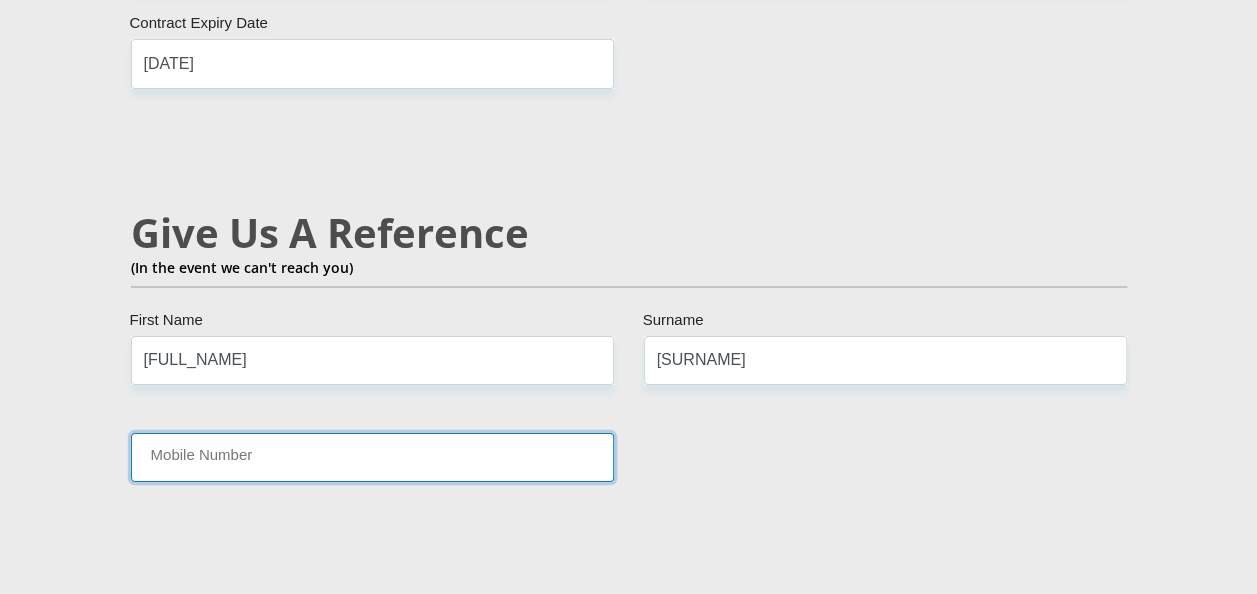 click on "Mobile Number" at bounding box center [372, 457] 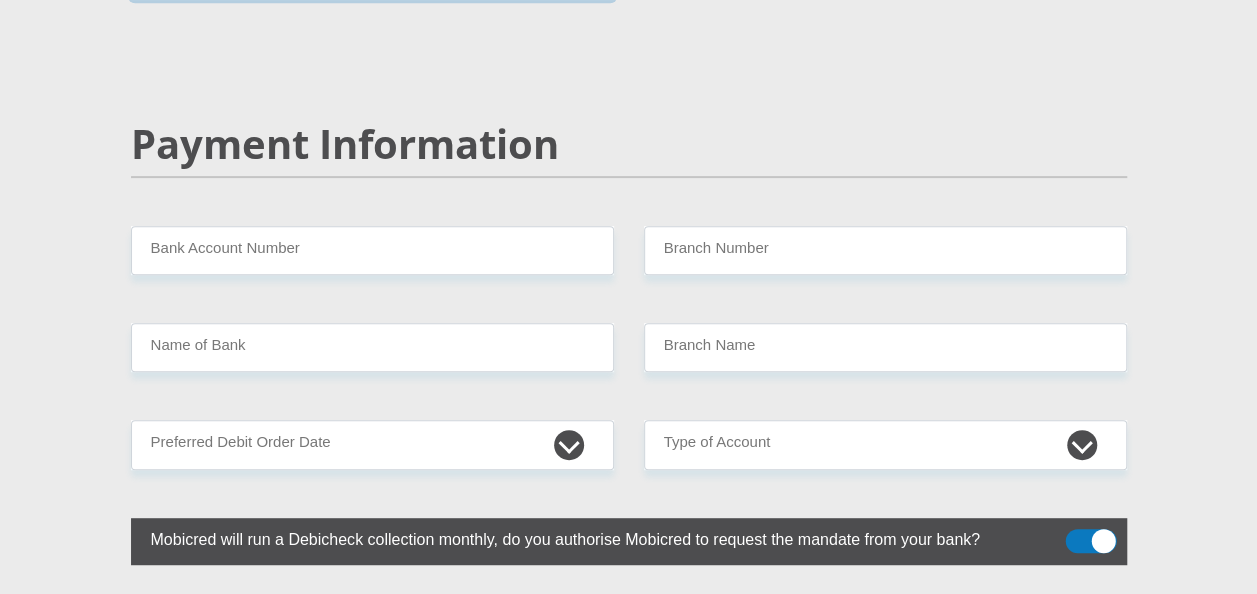 scroll, scrollTop: 4100, scrollLeft: 0, axis: vertical 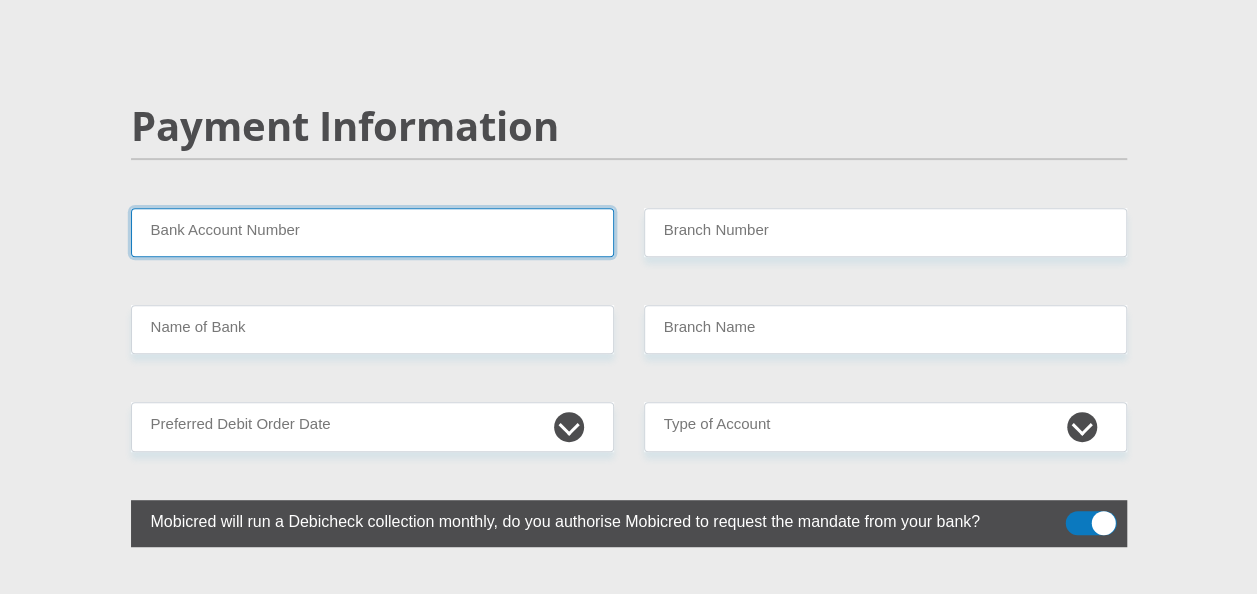 click on "Bank Account Number" at bounding box center (372, 232) 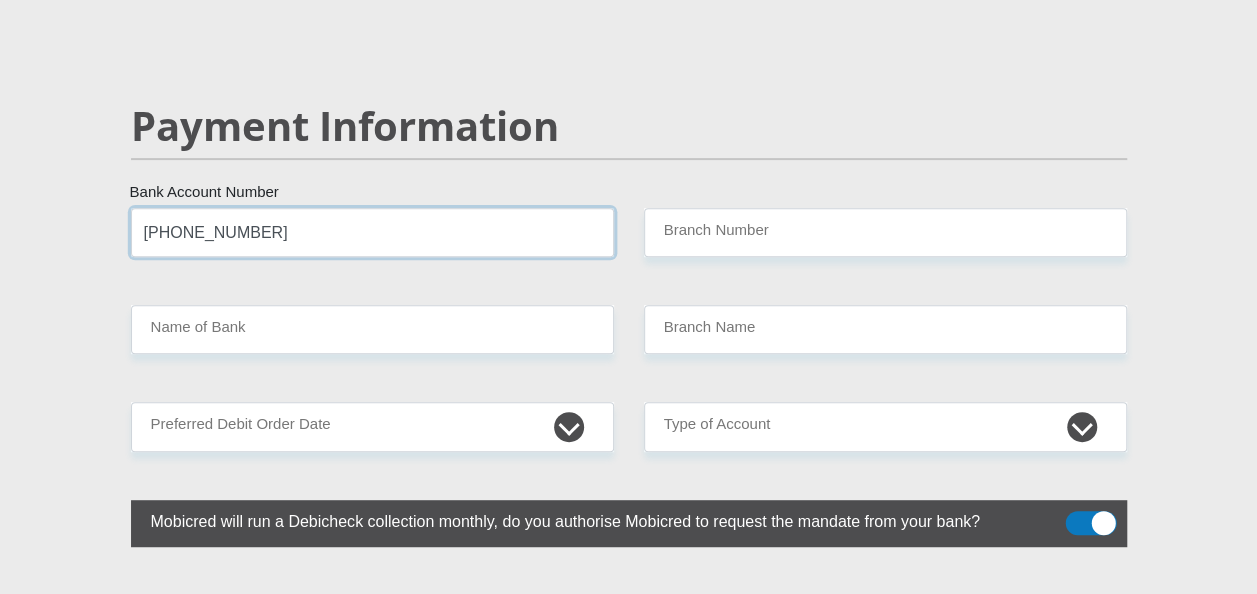 type on "[PHONE_NUMBER]" 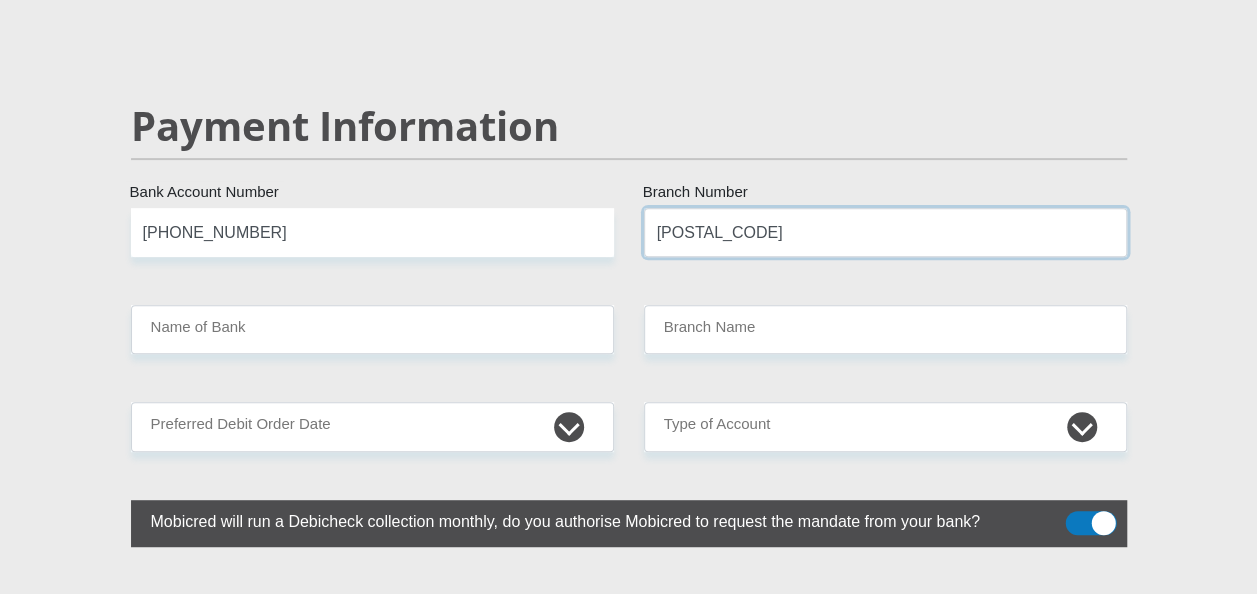 type on "[POSTAL_CODE]" 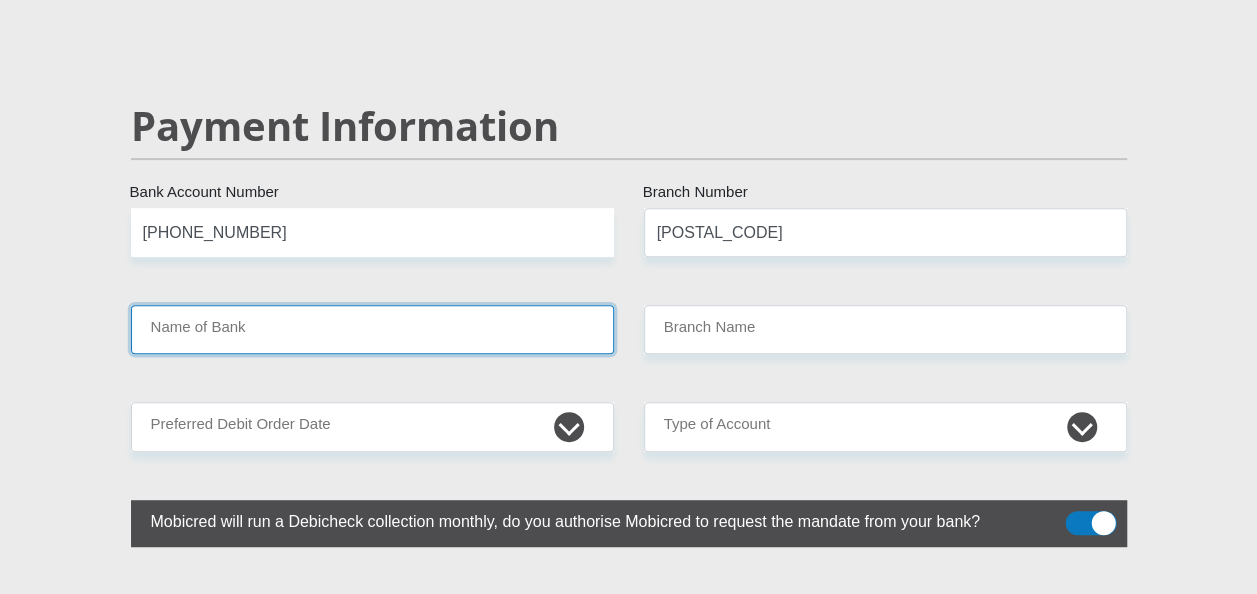 click on "Name of Bank" at bounding box center (372, 329) 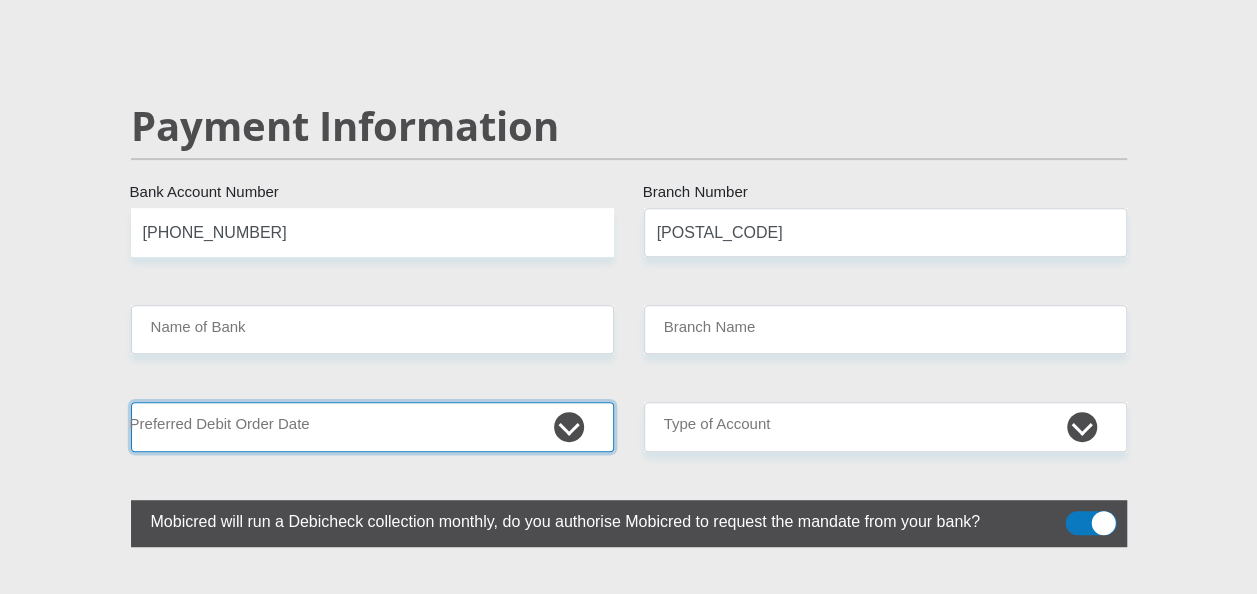 click on "1st
2nd
3rd
4th
5th
7th
18th
19th
20th
21st
22nd
23rd
24th
25th
26th
27th
28th
29th
30th" at bounding box center (372, 426) 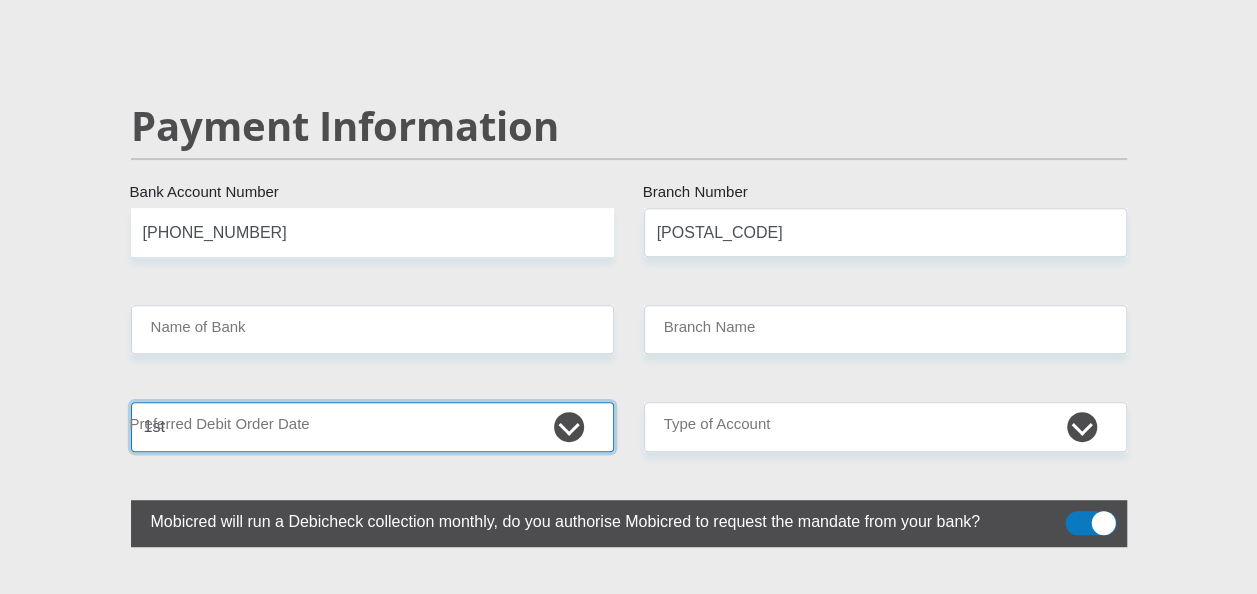 click on "1st
2nd
3rd
4th
5th
7th
18th
19th
20th
21st
22nd
23rd
24th
25th
26th
27th
28th
29th
30th" at bounding box center (372, 426) 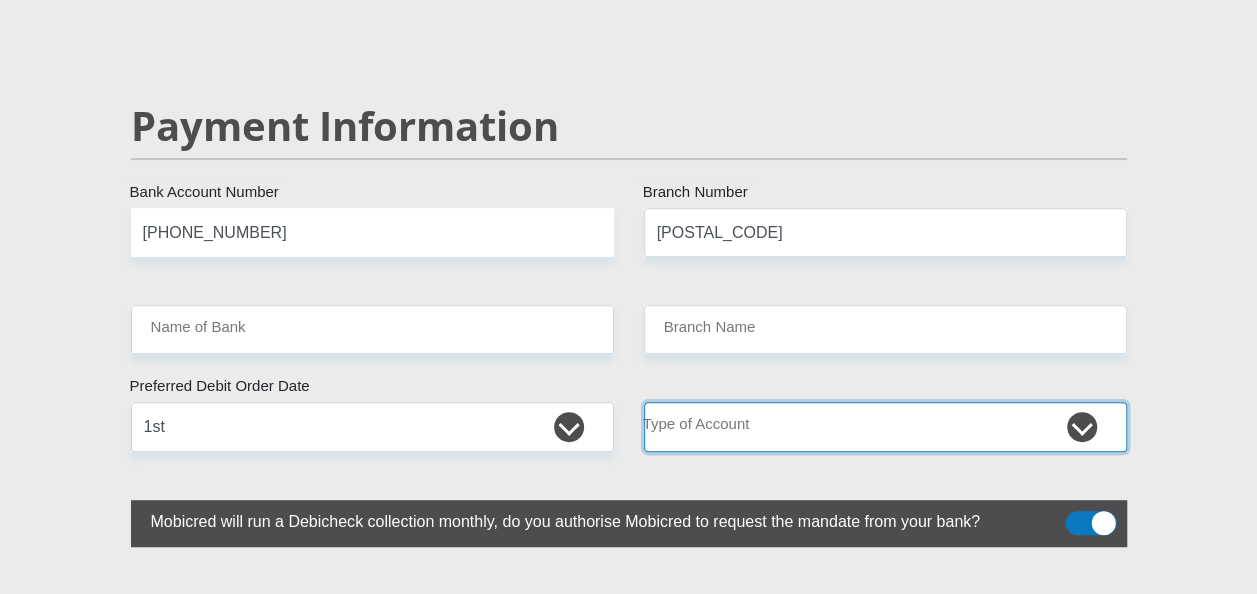 click on "Cheque
Savings" at bounding box center [885, 426] 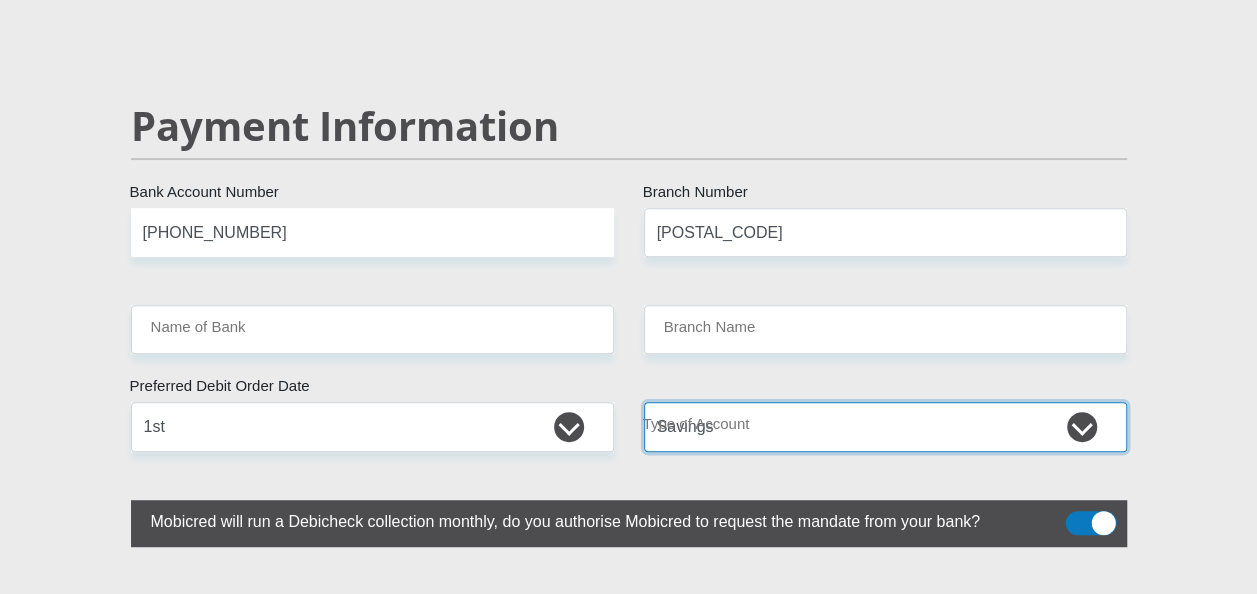 click on "Cheque
Savings" at bounding box center [885, 426] 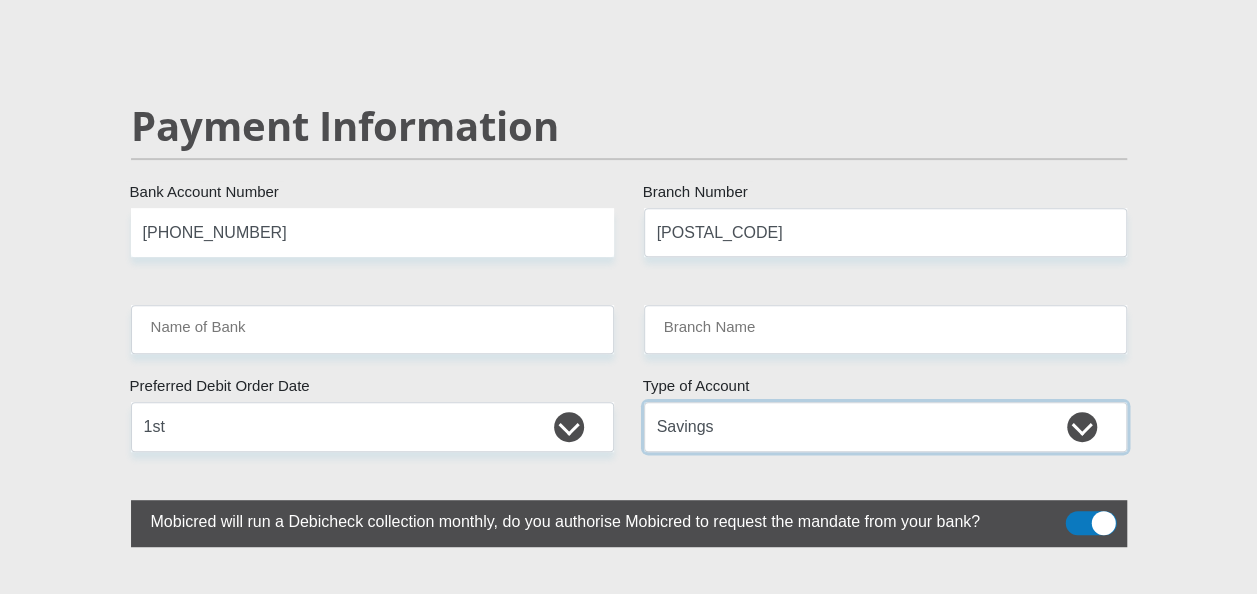 click on "Cheque
Savings" at bounding box center (885, 426) 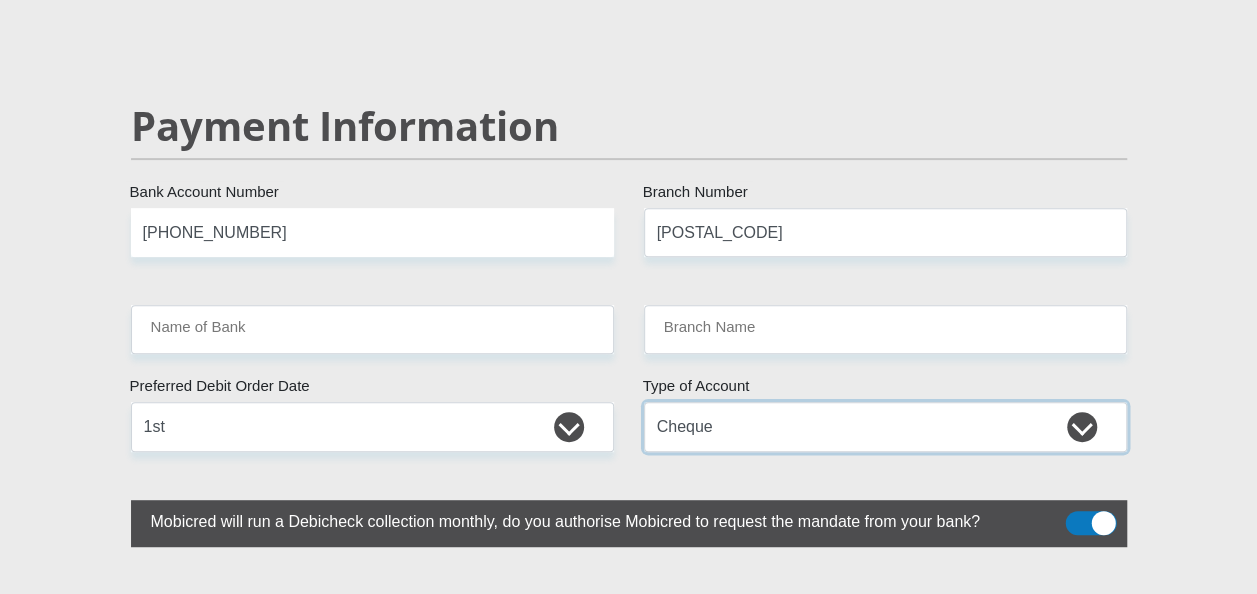 click on "Cheque
Savings" at bounding box center (885, 426) 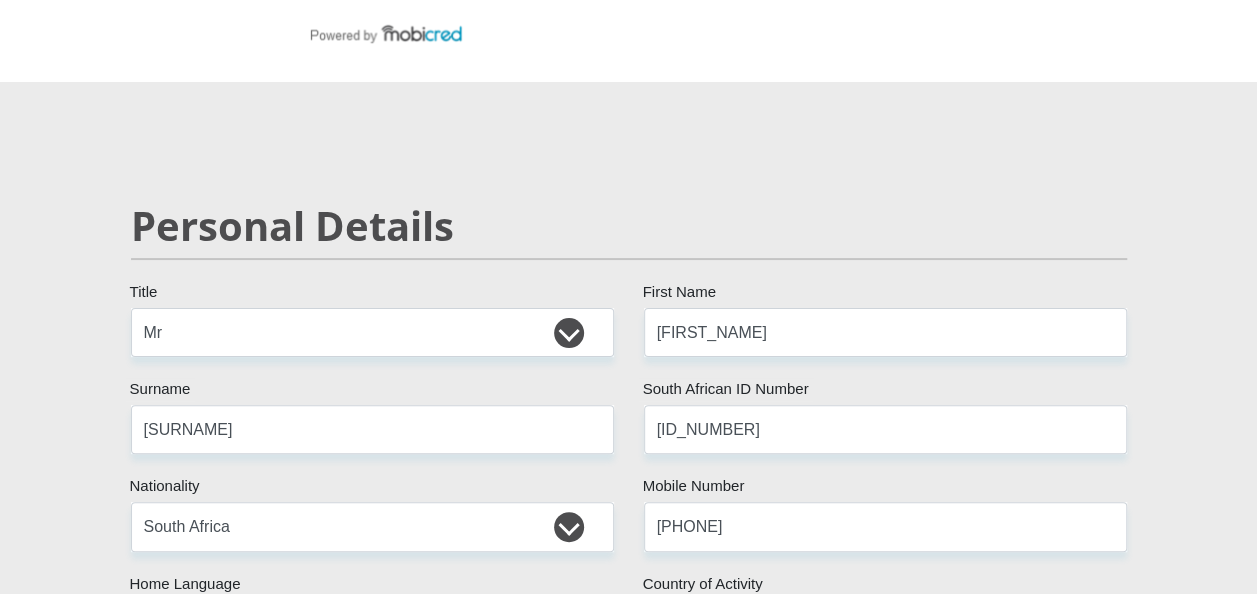 scroll, scrollTop: 0, scrollLeft: 0, axis: both 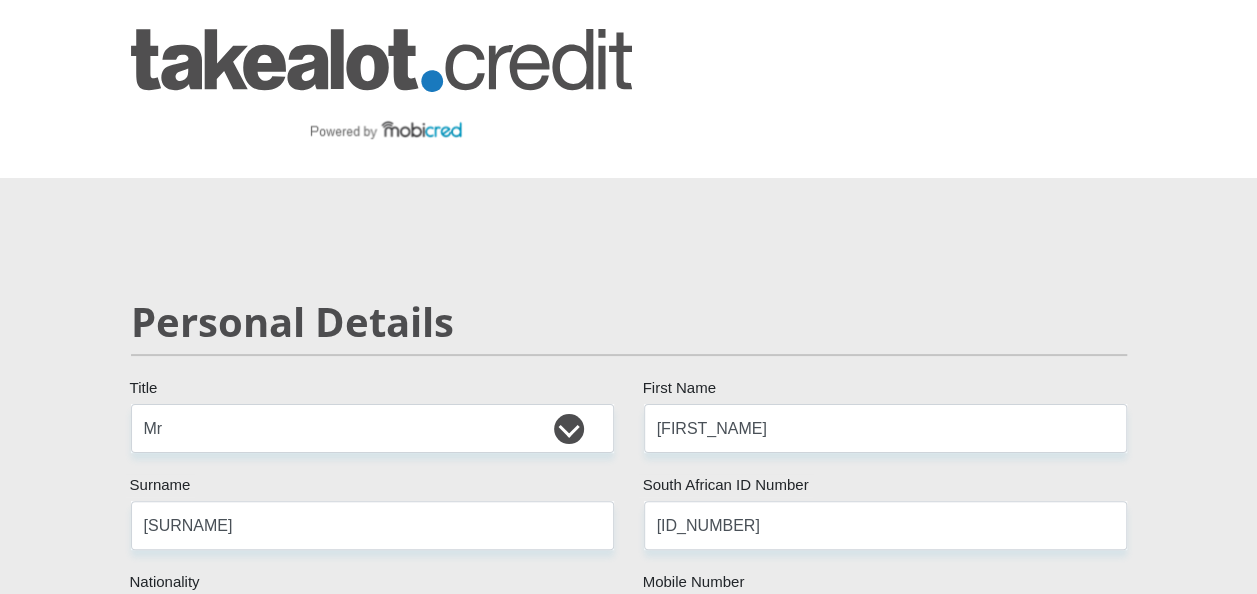 click at bounding box center [381, 89] 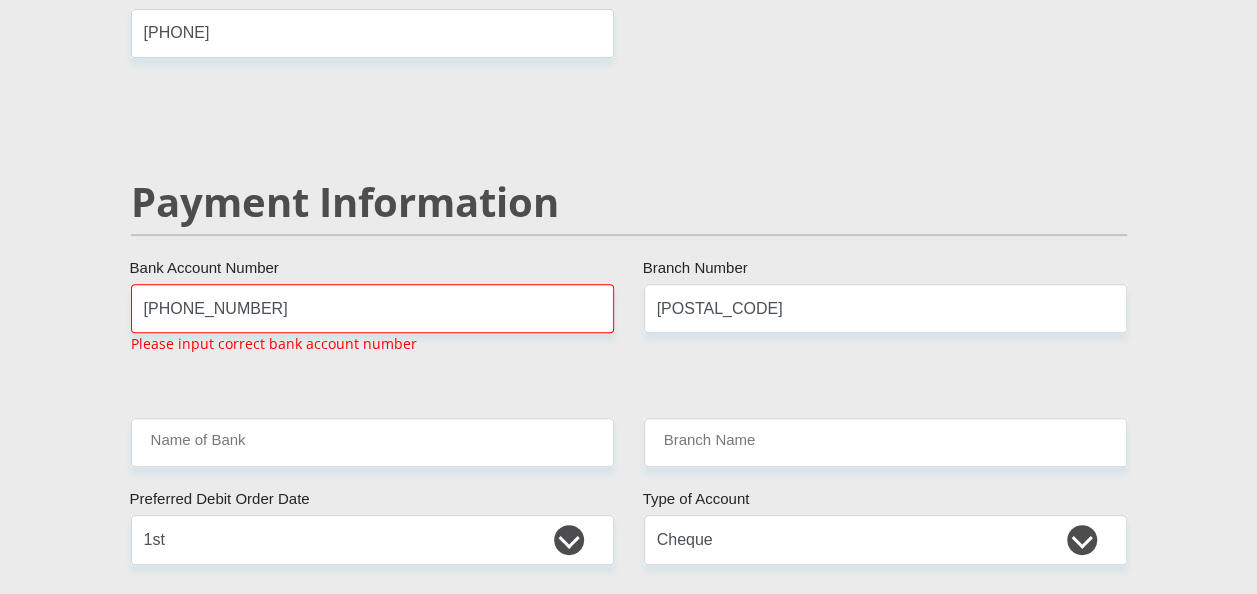 scroll, scrollTop: 4030, scrollLeft: 0, axis: vertical 